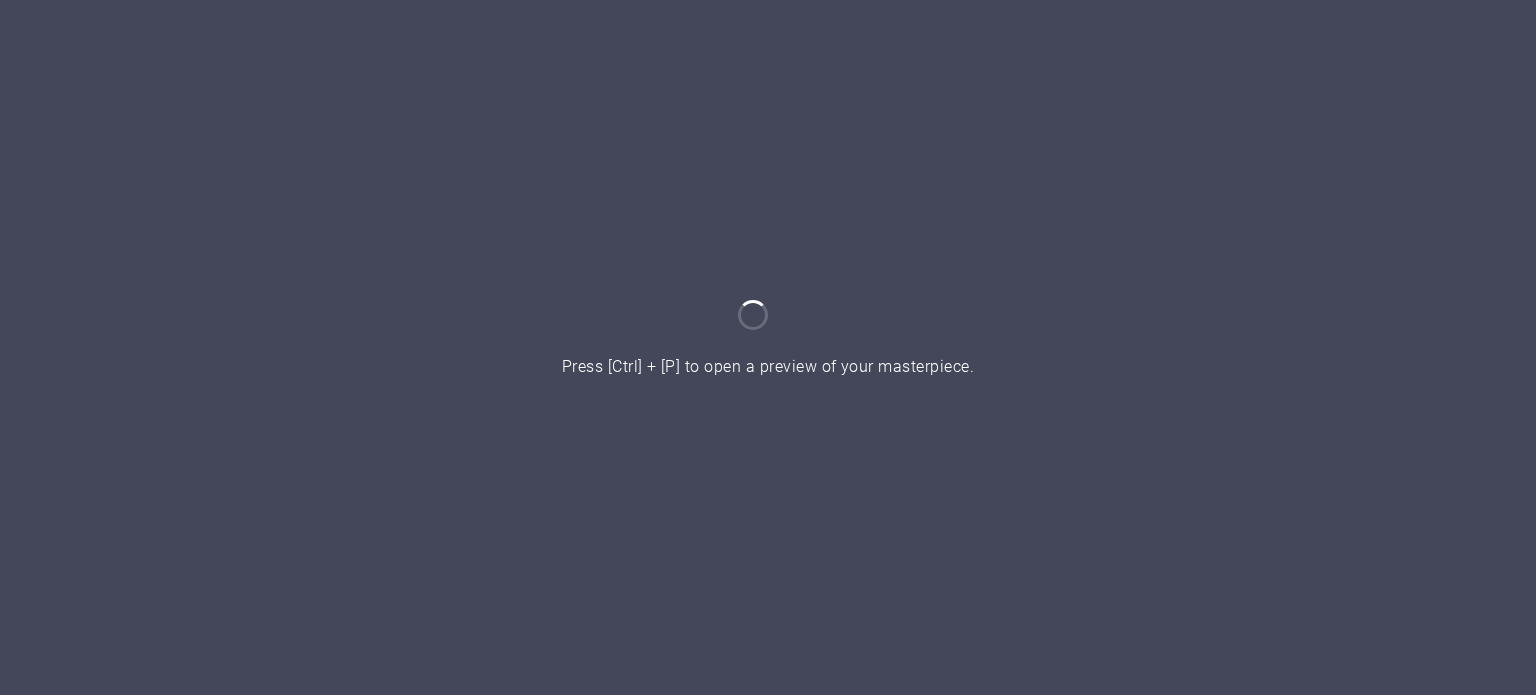 scroll, scrollTop: 0, scrollLeft: 0, axis: both 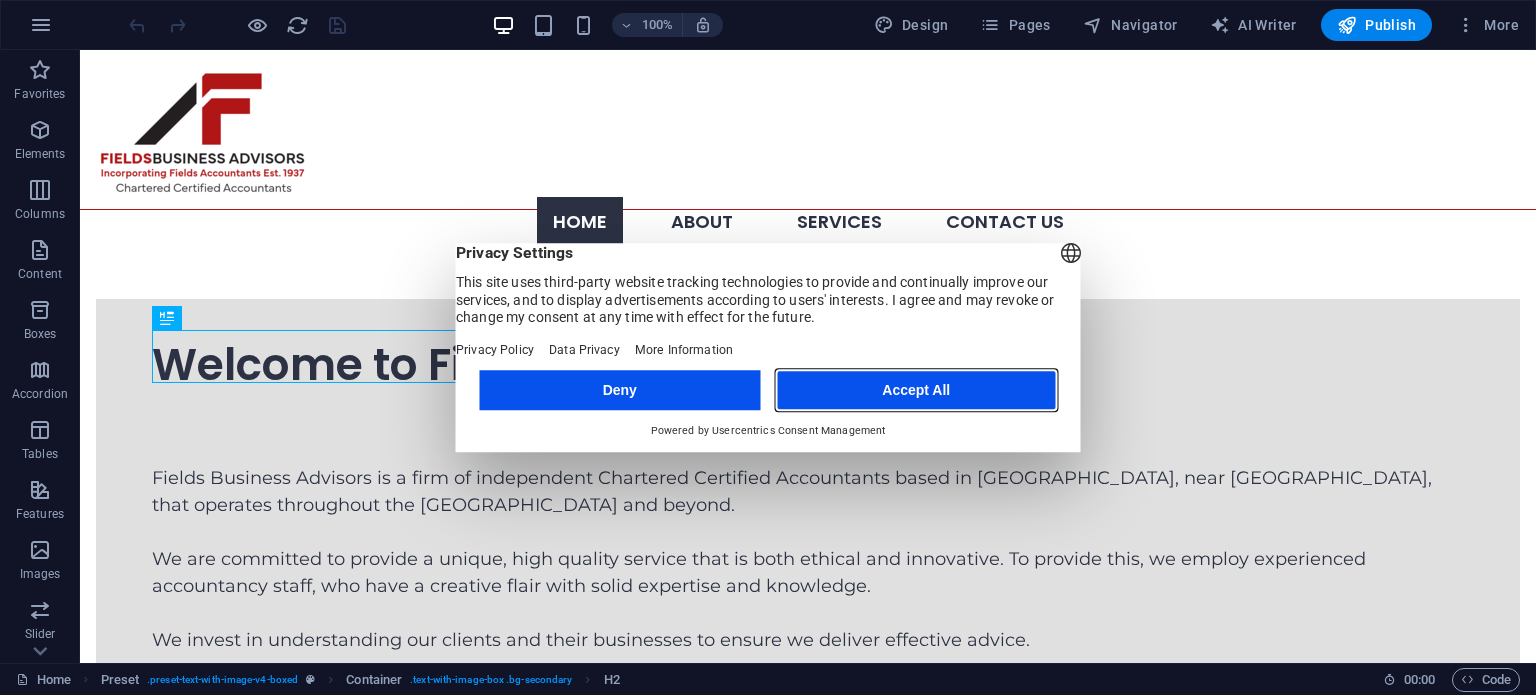 drag, startPoint x: 0, startPoint y: 0, endPoint x: 821, endPoint y: 393, distance: 910.21423 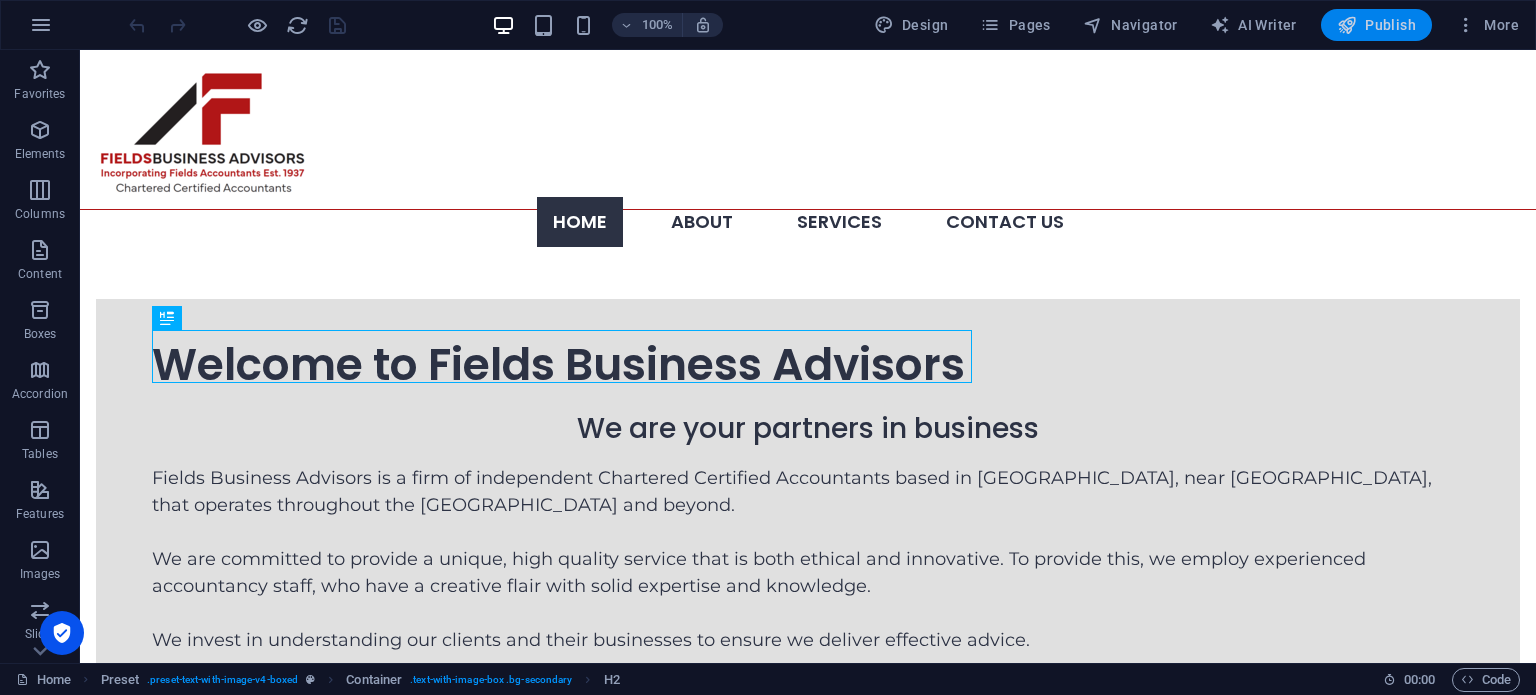 click at bounding box center (1347, 25) 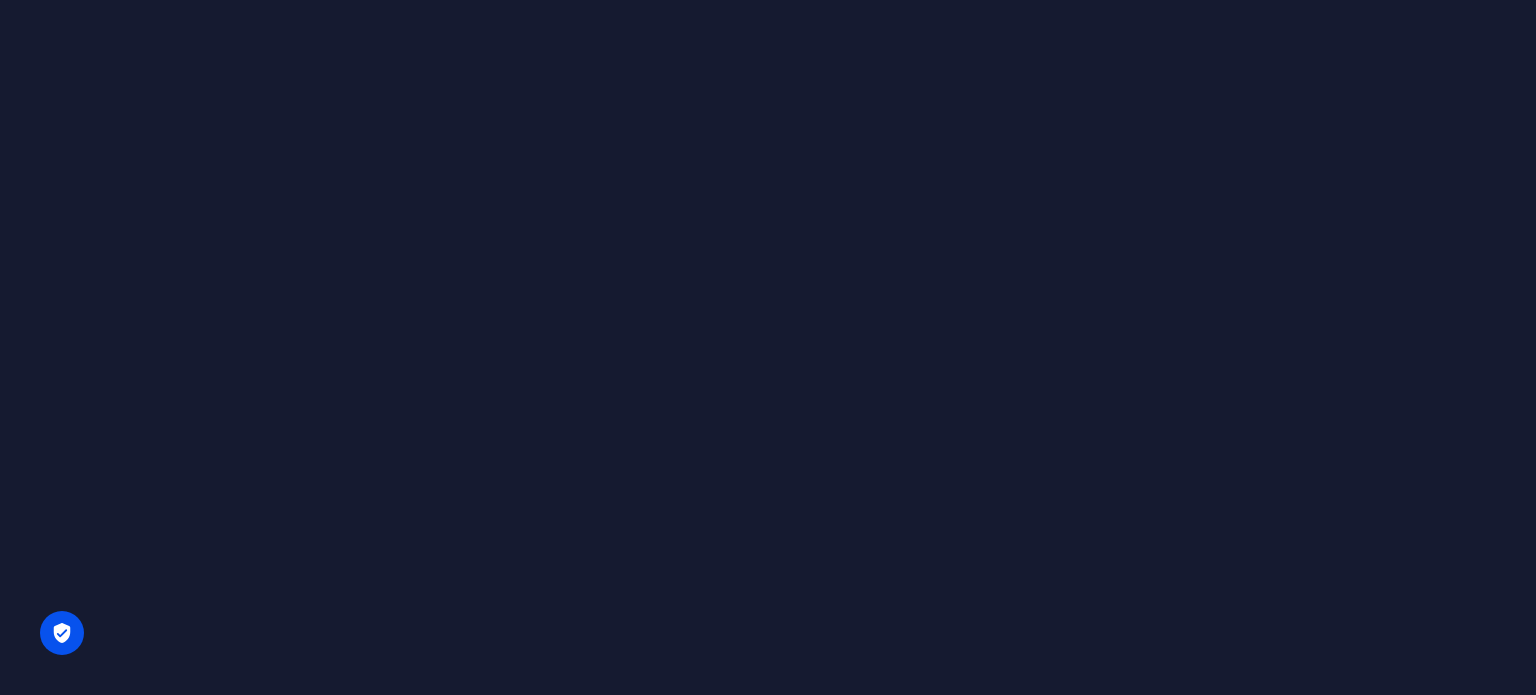 scroll, scrollTop: 0, scrollLeft: 0, axis: both 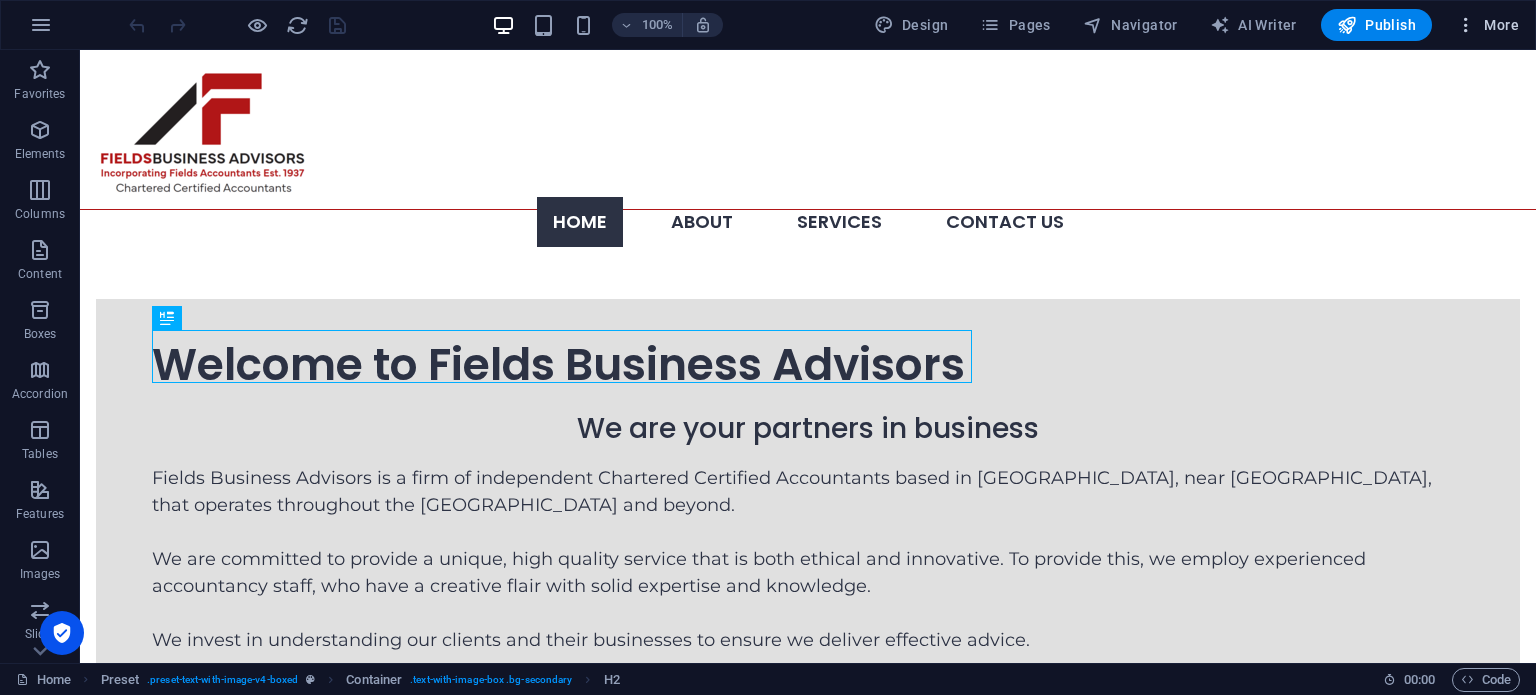 click on "More" at bounding box center [1487, 25] 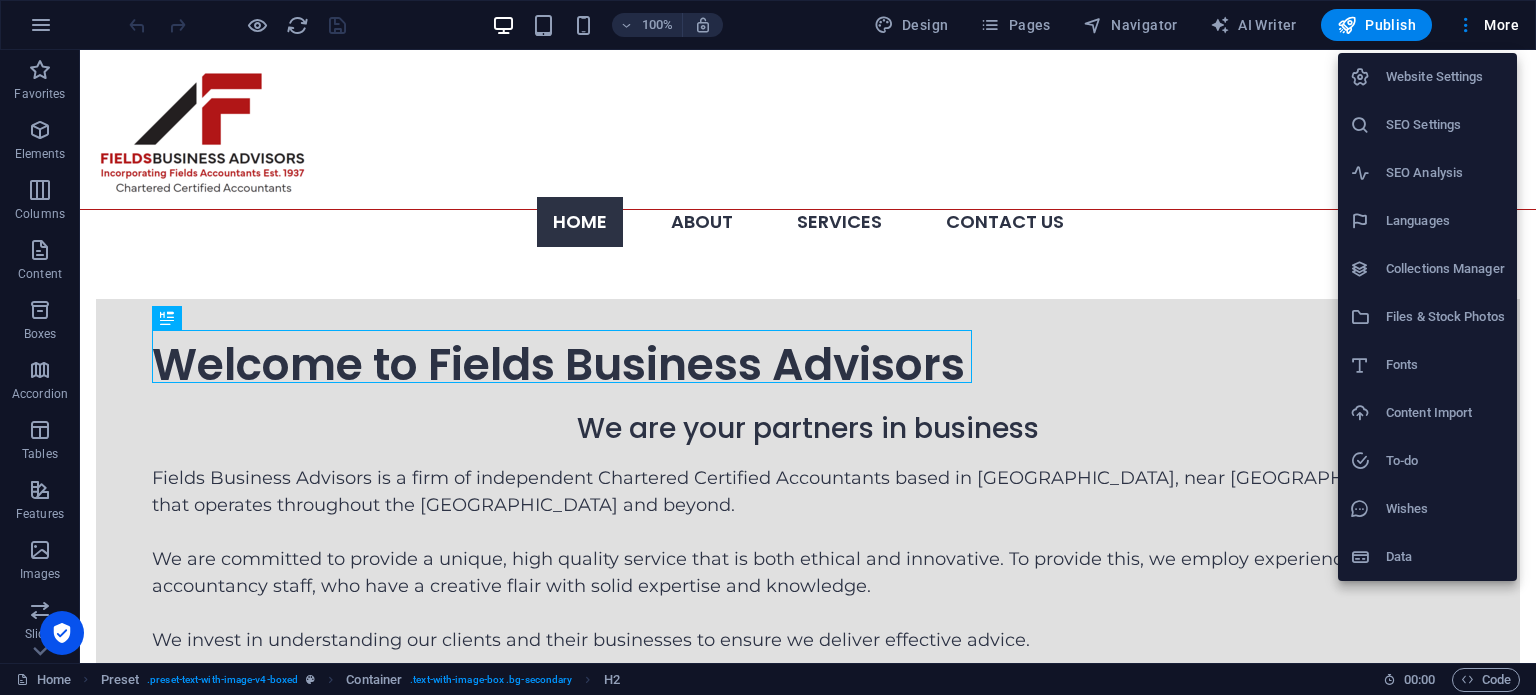 click on "Website Settings" at bounding box center [1445, 77] 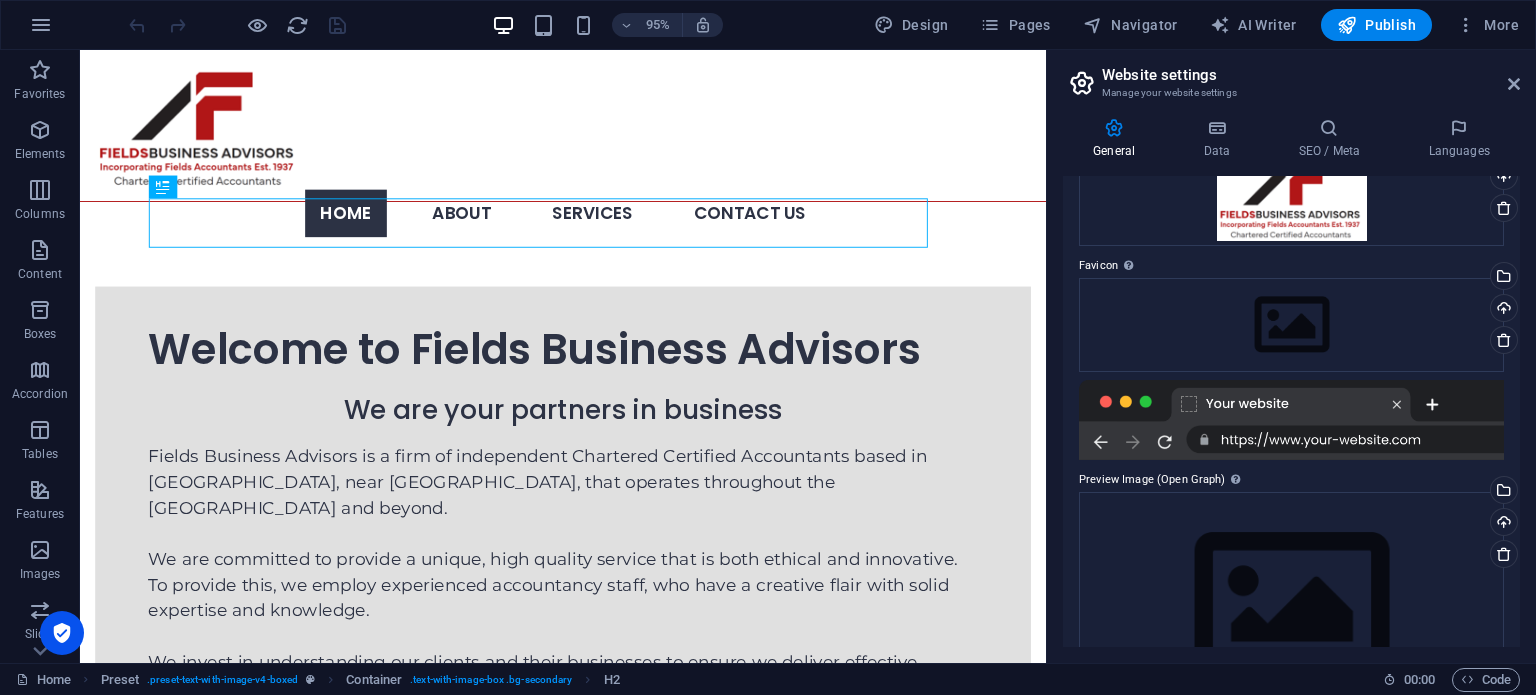 scroll, scrollTop: 216, scrollLeft: 0, axis: vertical 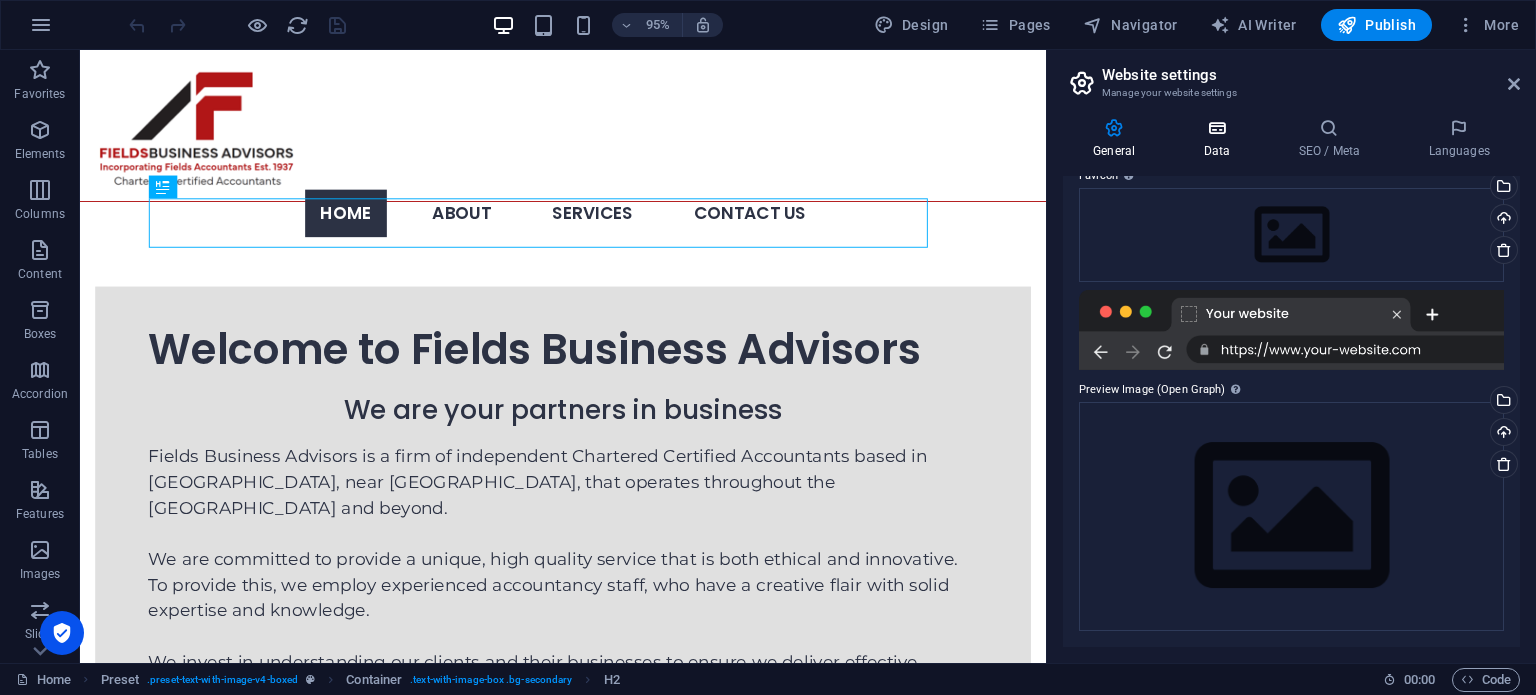 click at bounding box center (1216, 128) 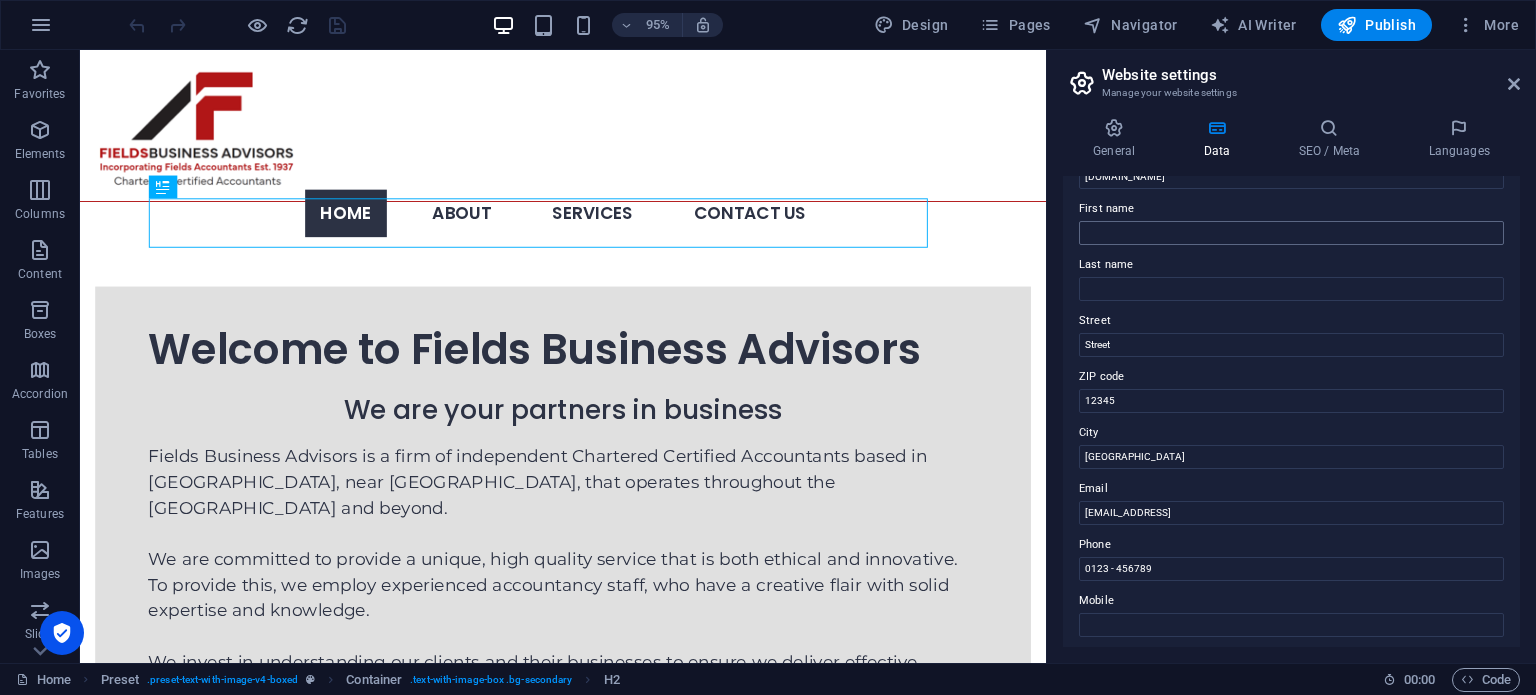 scroll, scrollTop: 94, scrollLeft: 0, axis: vertical 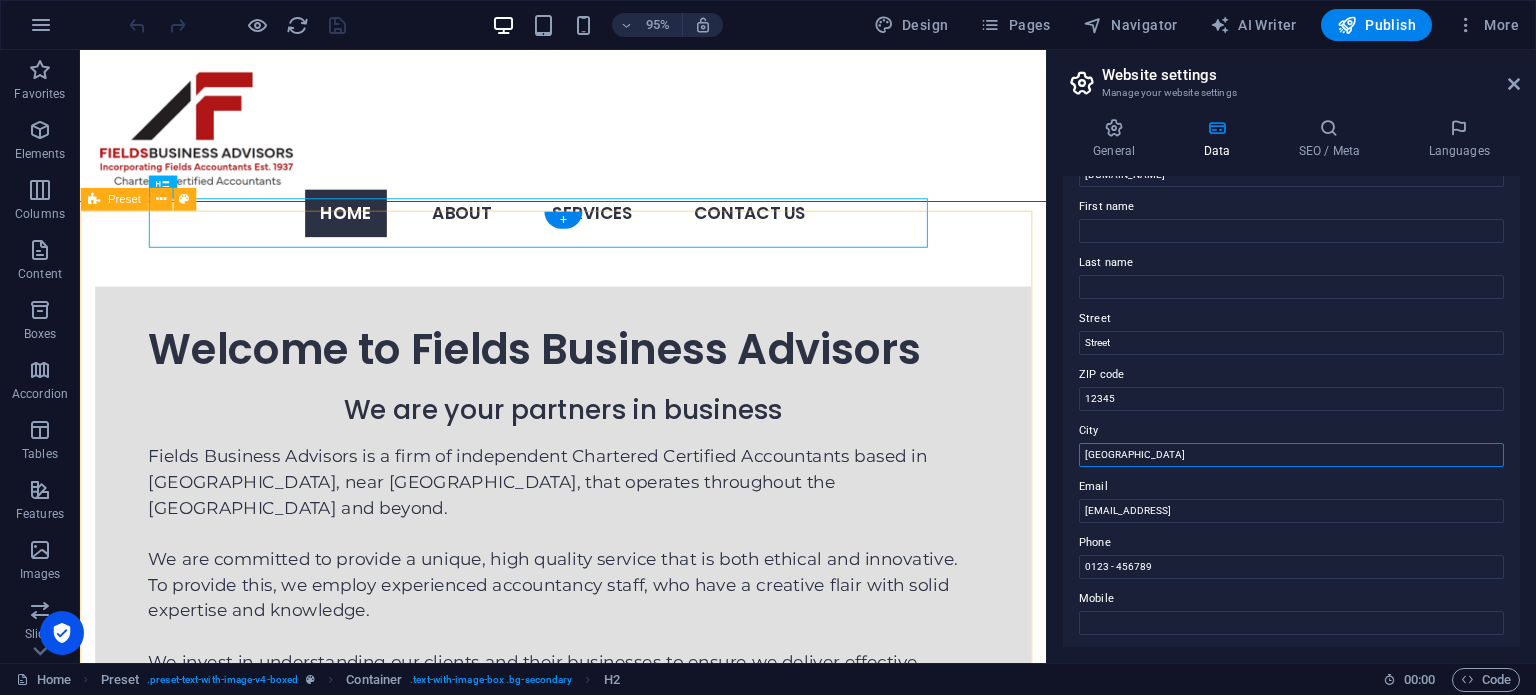 drag, startPoint x: 1211, startPoint y: 511, endPoint x: 1039, endPoint y: 513, distance: 172.01163 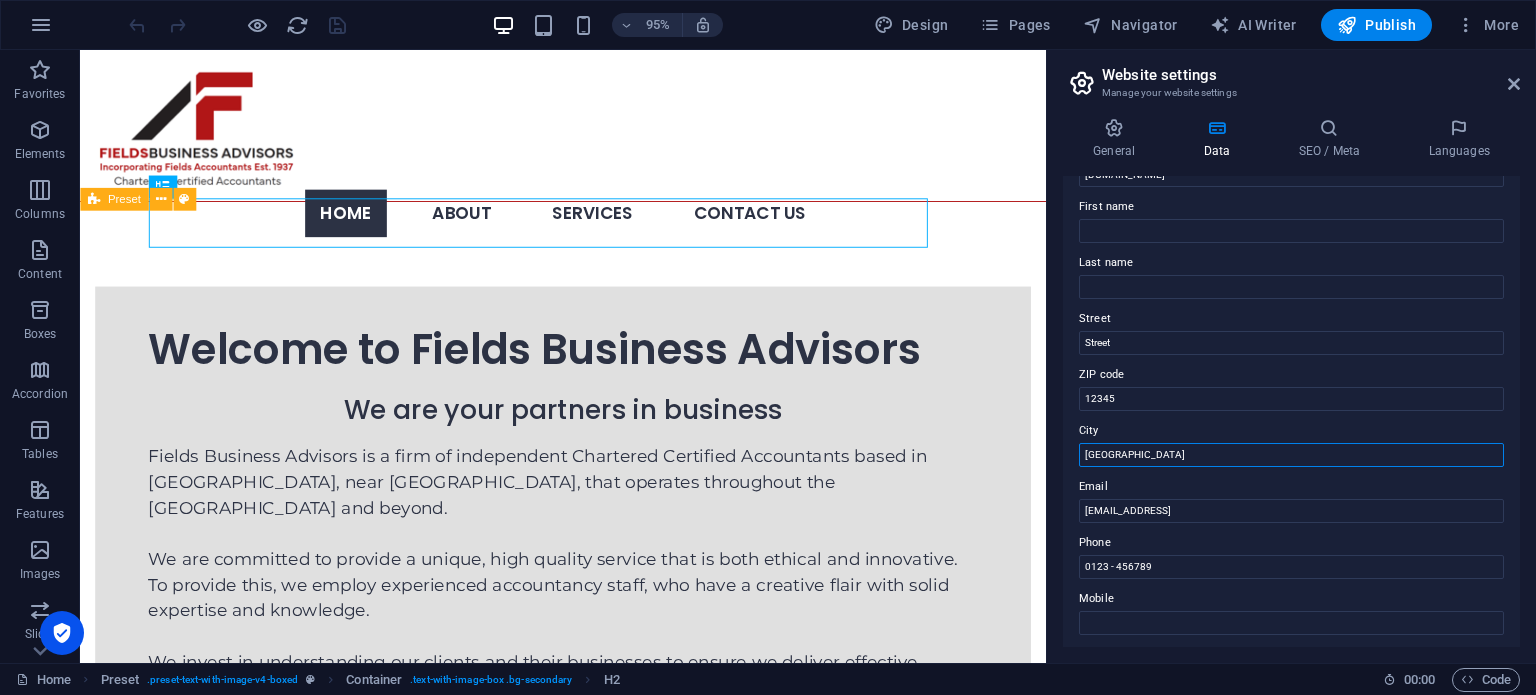 click on "Berlin" at bounding box center [1291, 455] 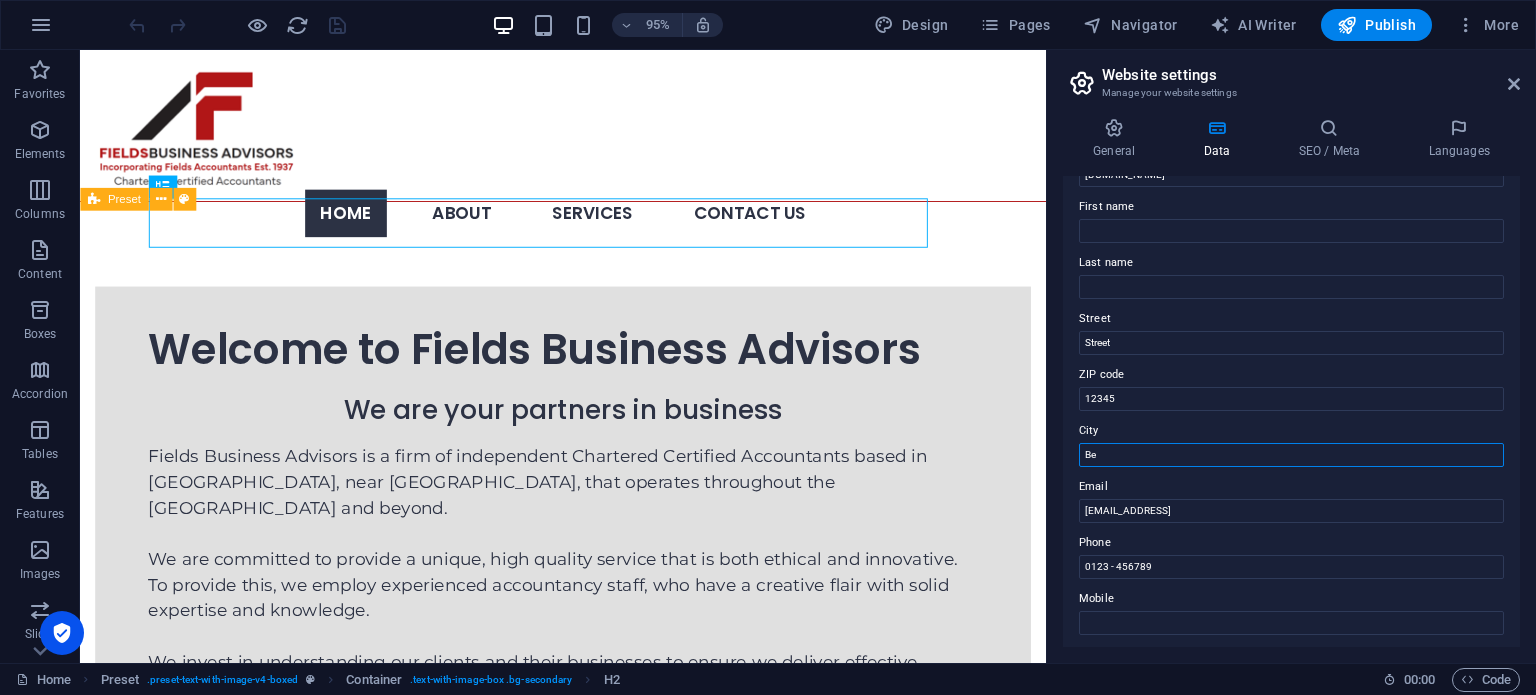 type on "B" 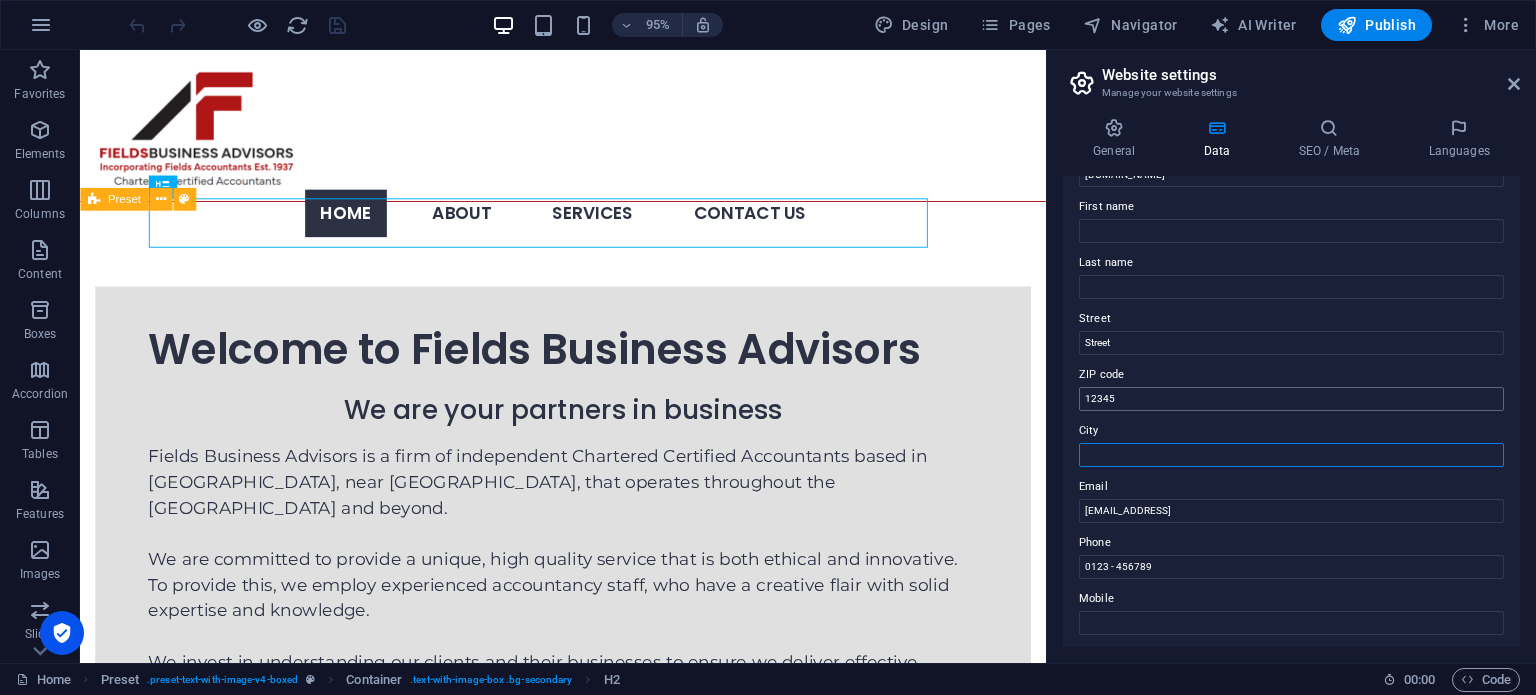 type 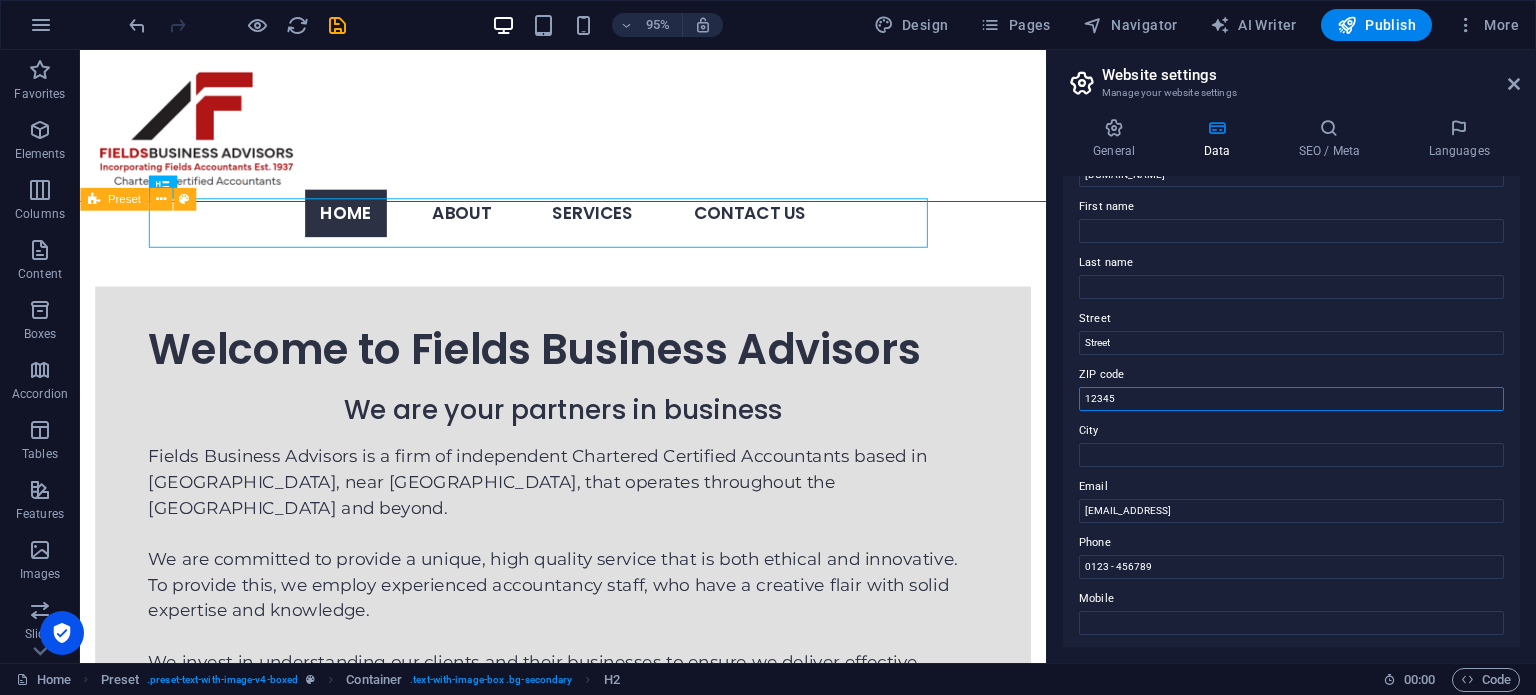 click on "12345" at bounding box center (1291, 399) 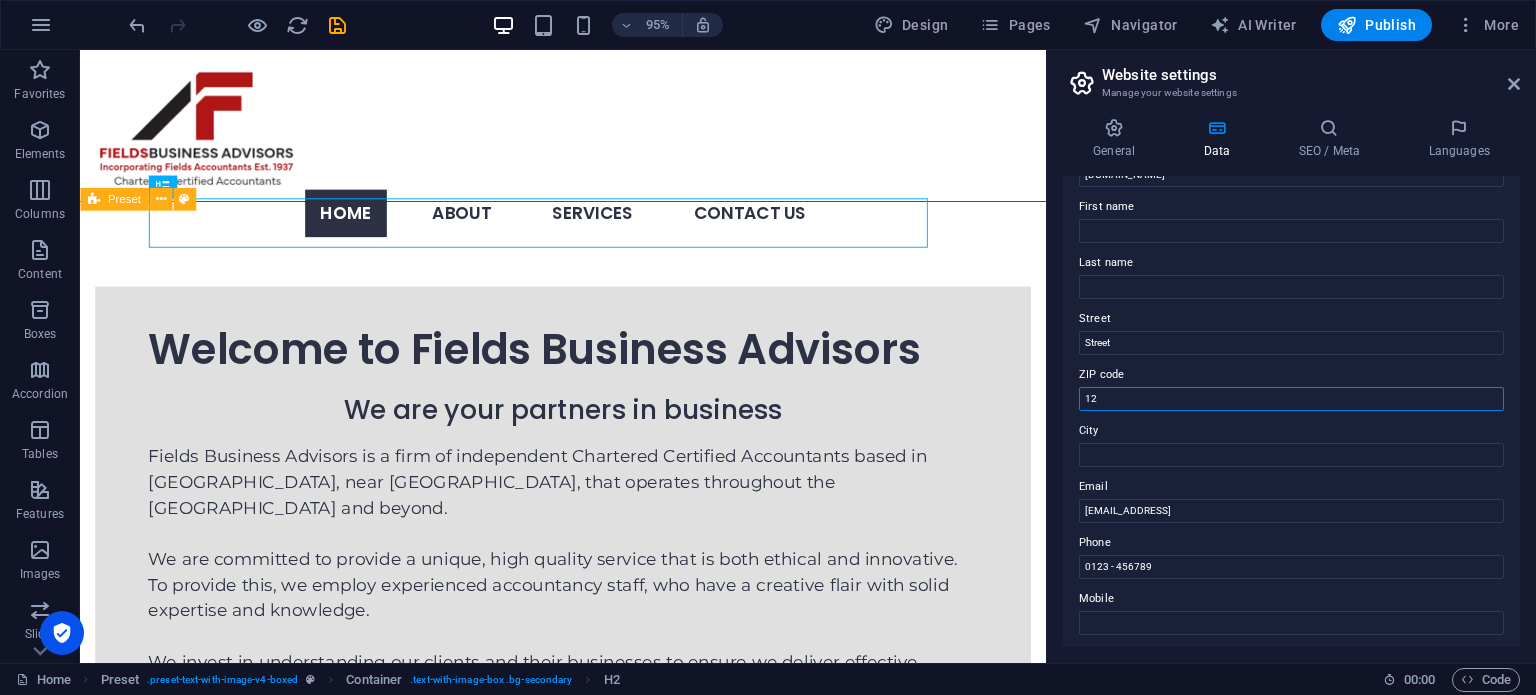 type on "1" 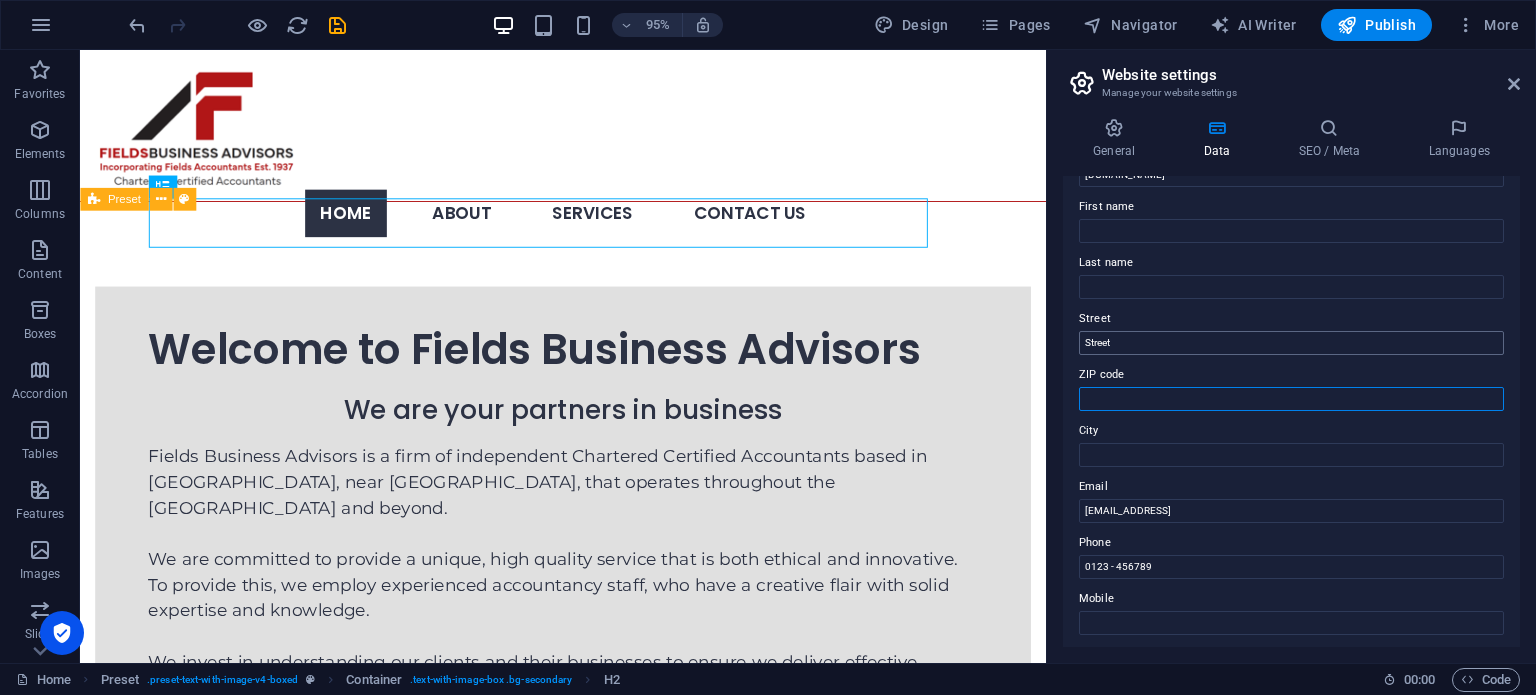 type 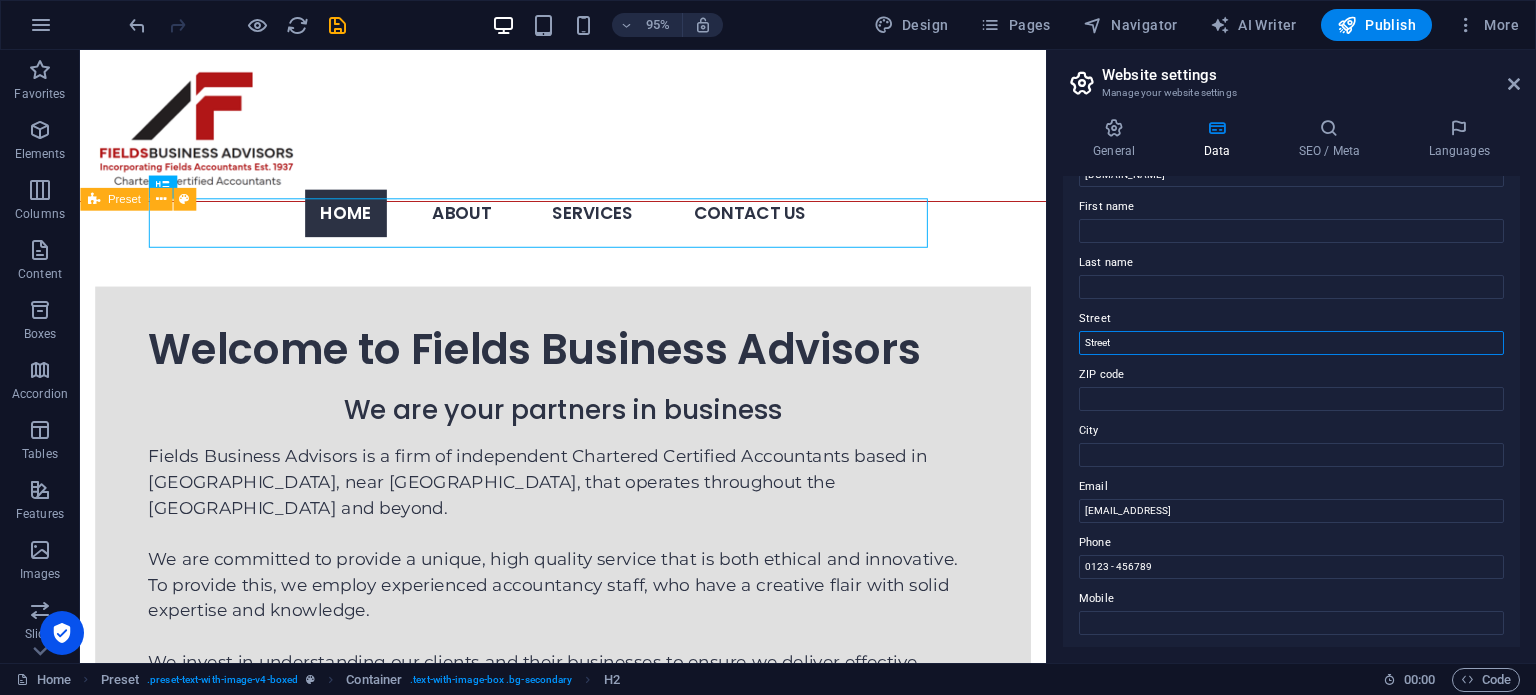 click on "Street" at bounding box center [1291, 343] 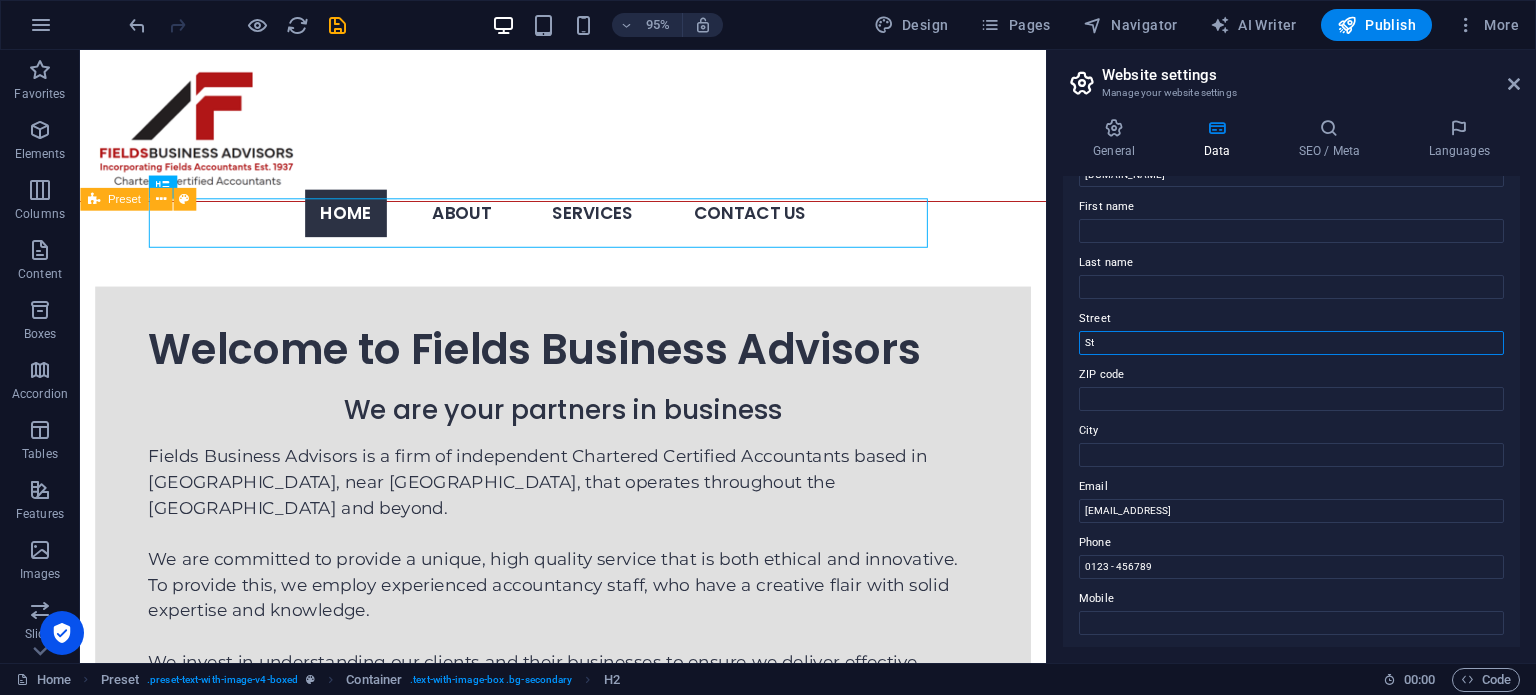 type on "S" 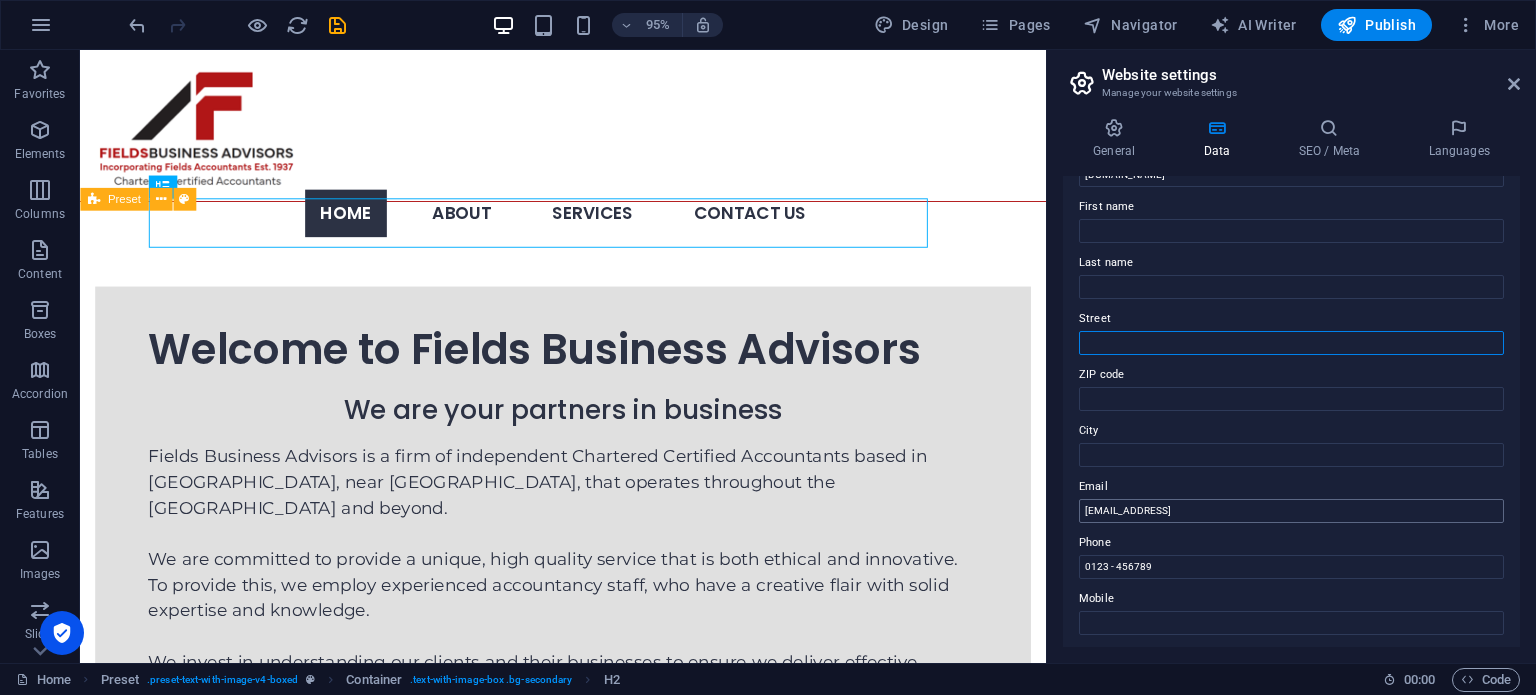 type 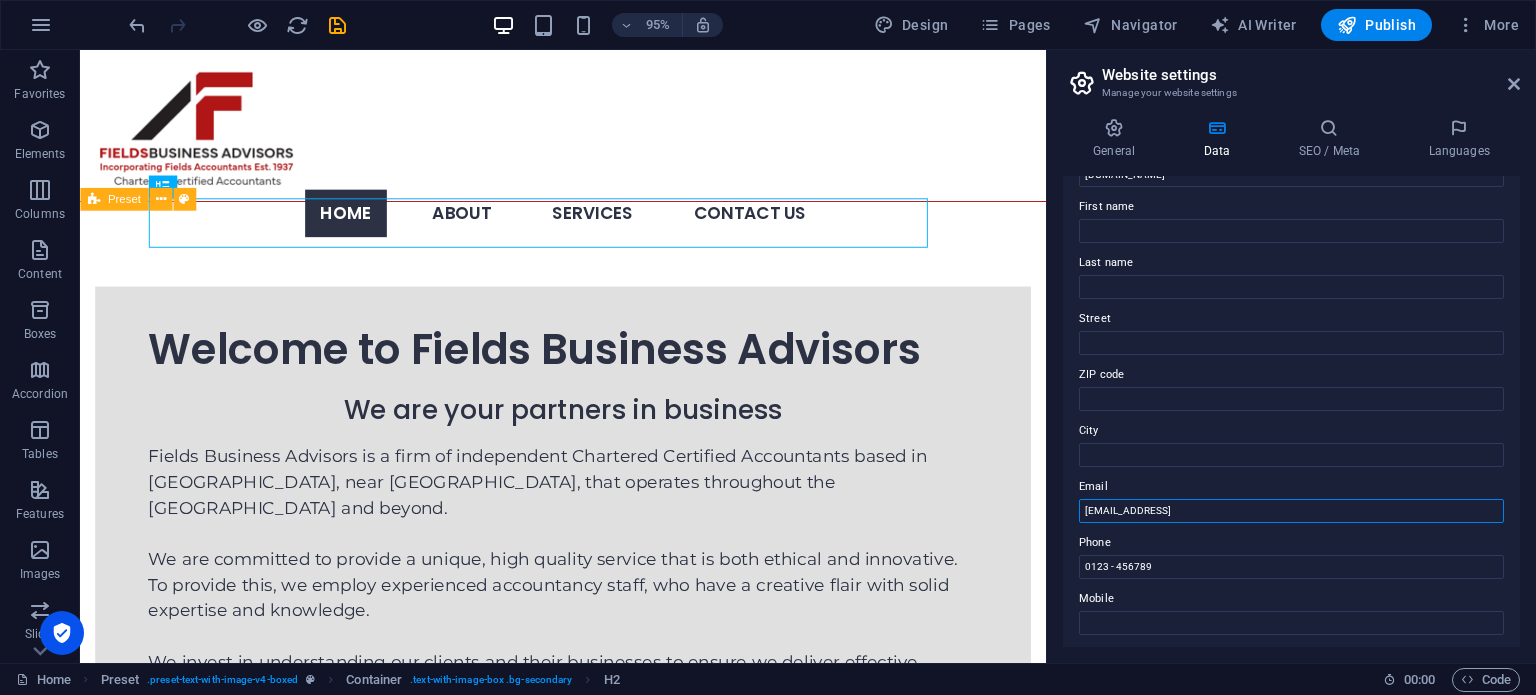 drag, startPoint x: 1334, startPoint y: 510, endPoint x: 1334, endPoint y: 497, distance: 13 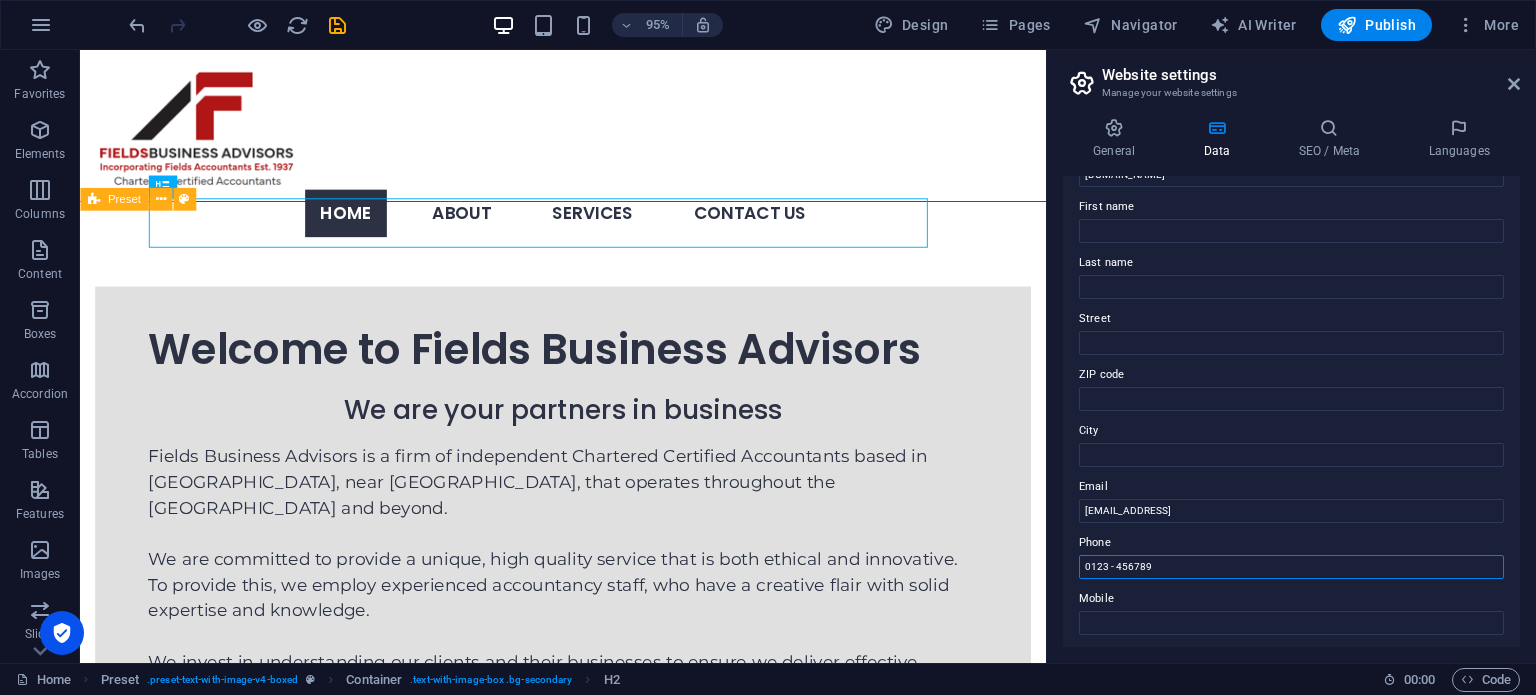 drag, startPoint x: 1264, startPoint y: 559, endPoint x: 1084, endPoint y: 576, distance: 180.801 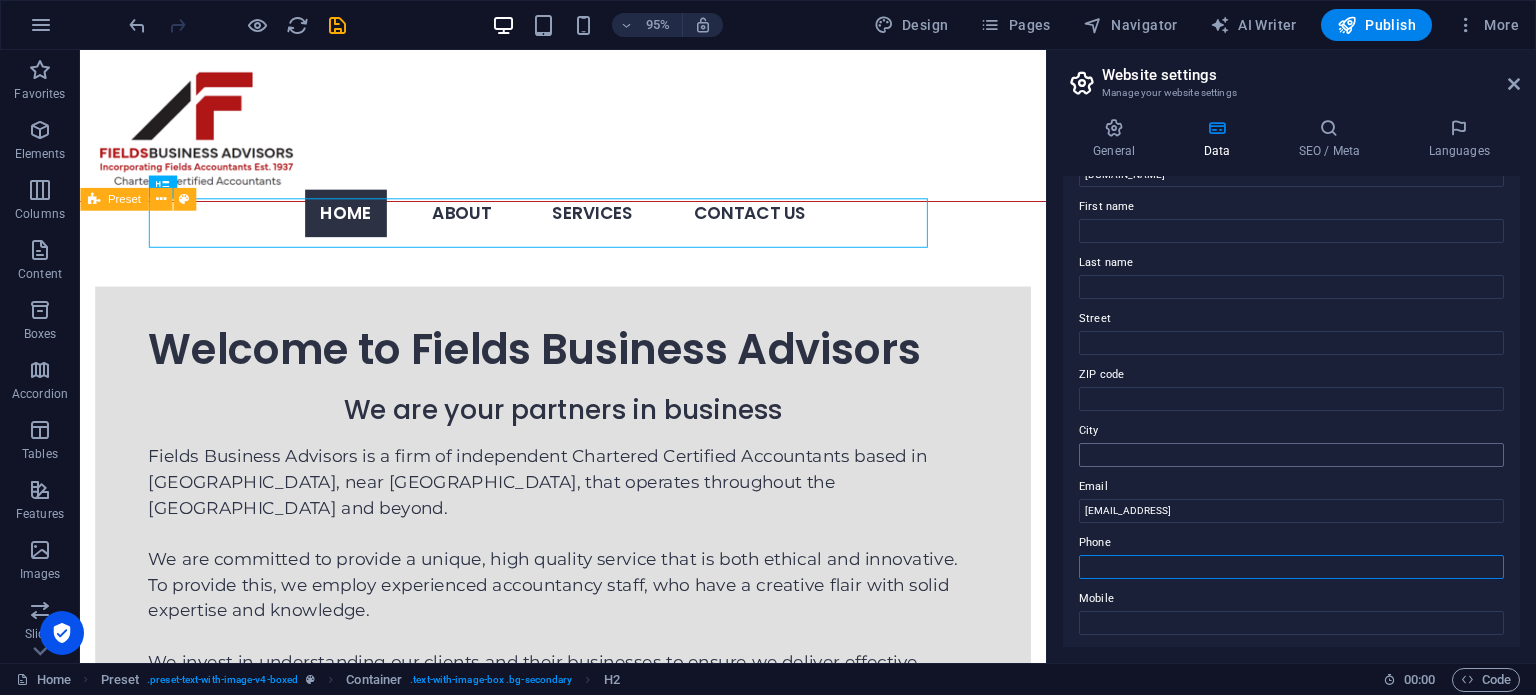 type 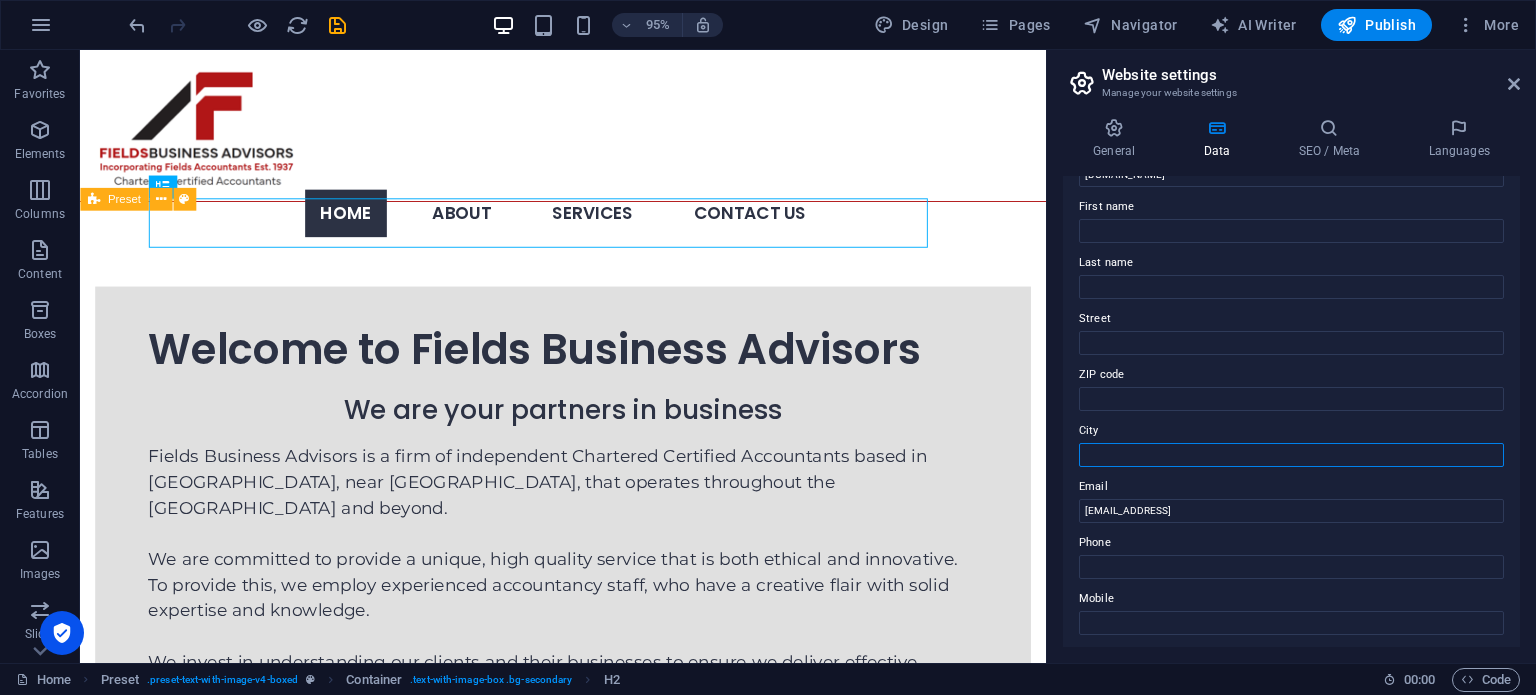 click on "City" at bounding box center [1291, 455] 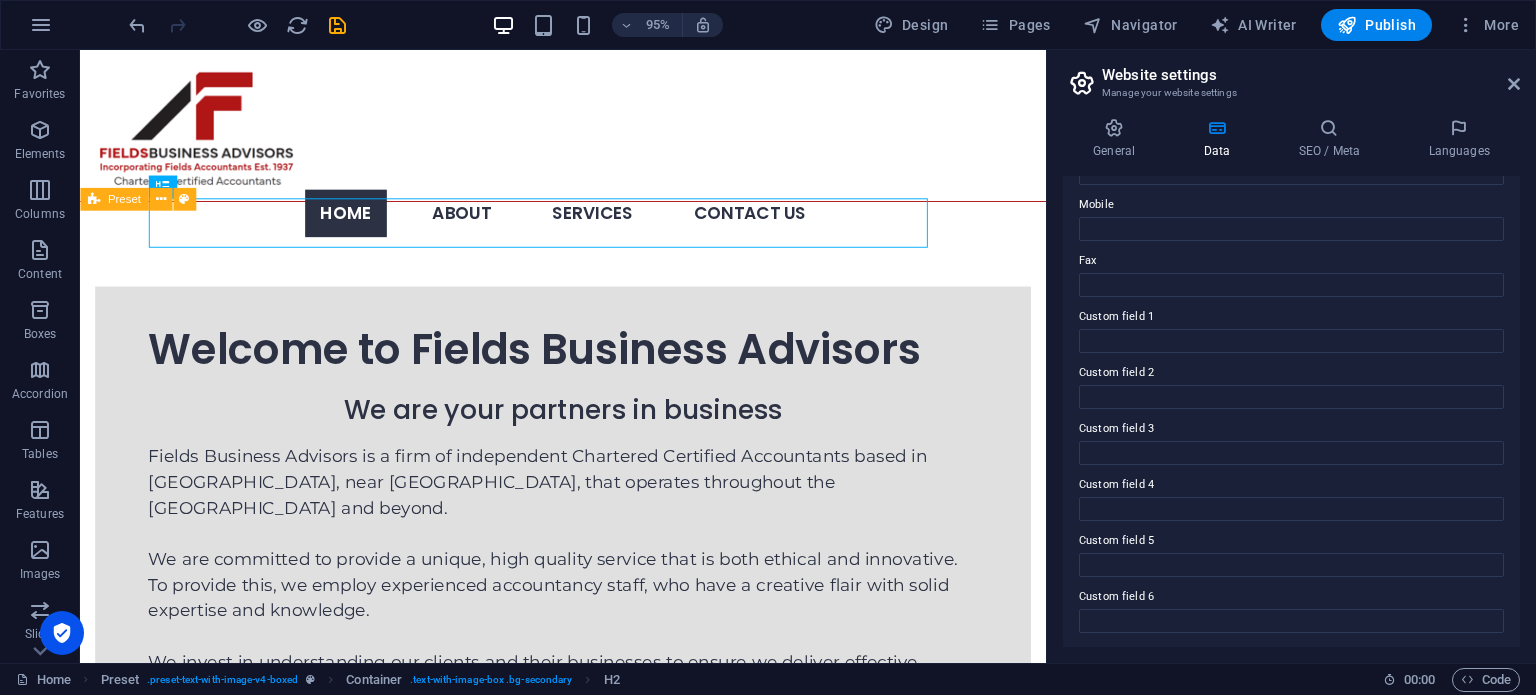 scroll, scrollTop: 0, scrollLeft: 0, axis: both 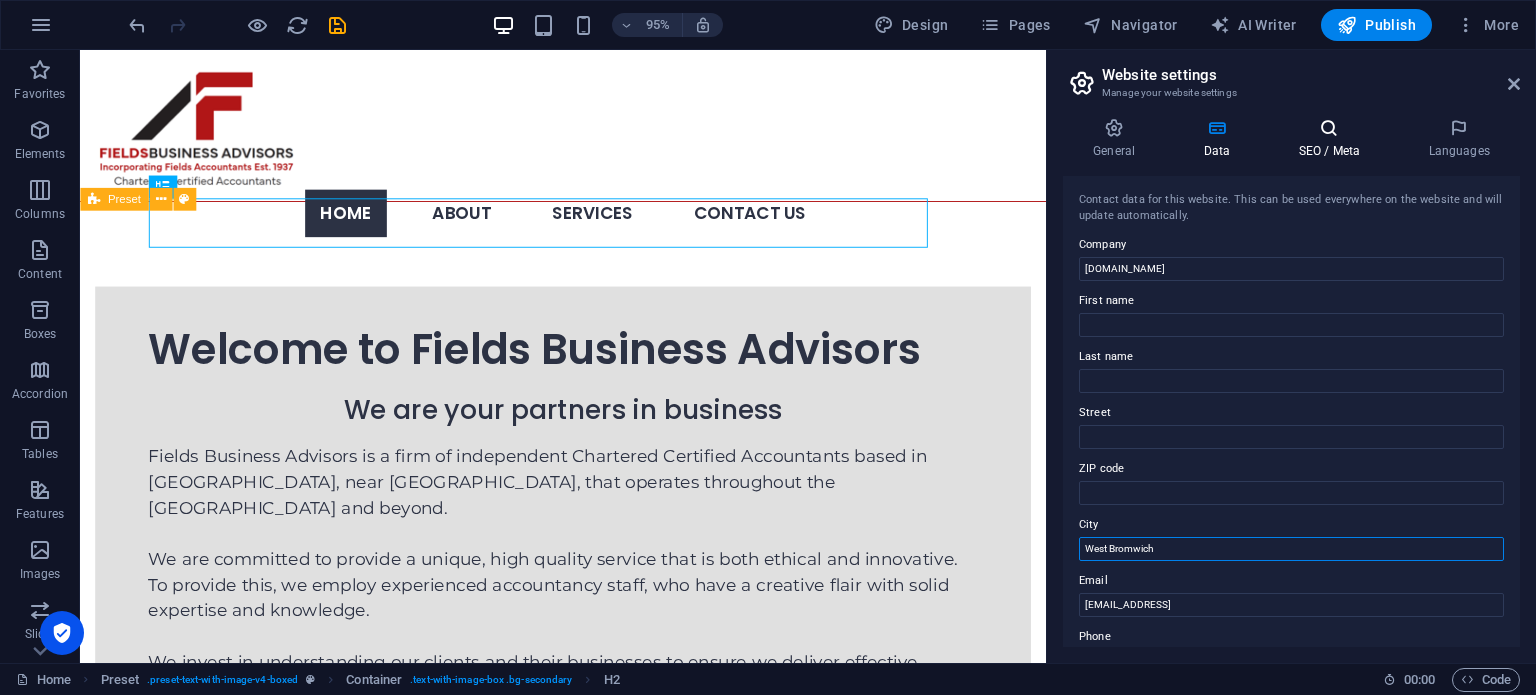 type on "West Bromwich" 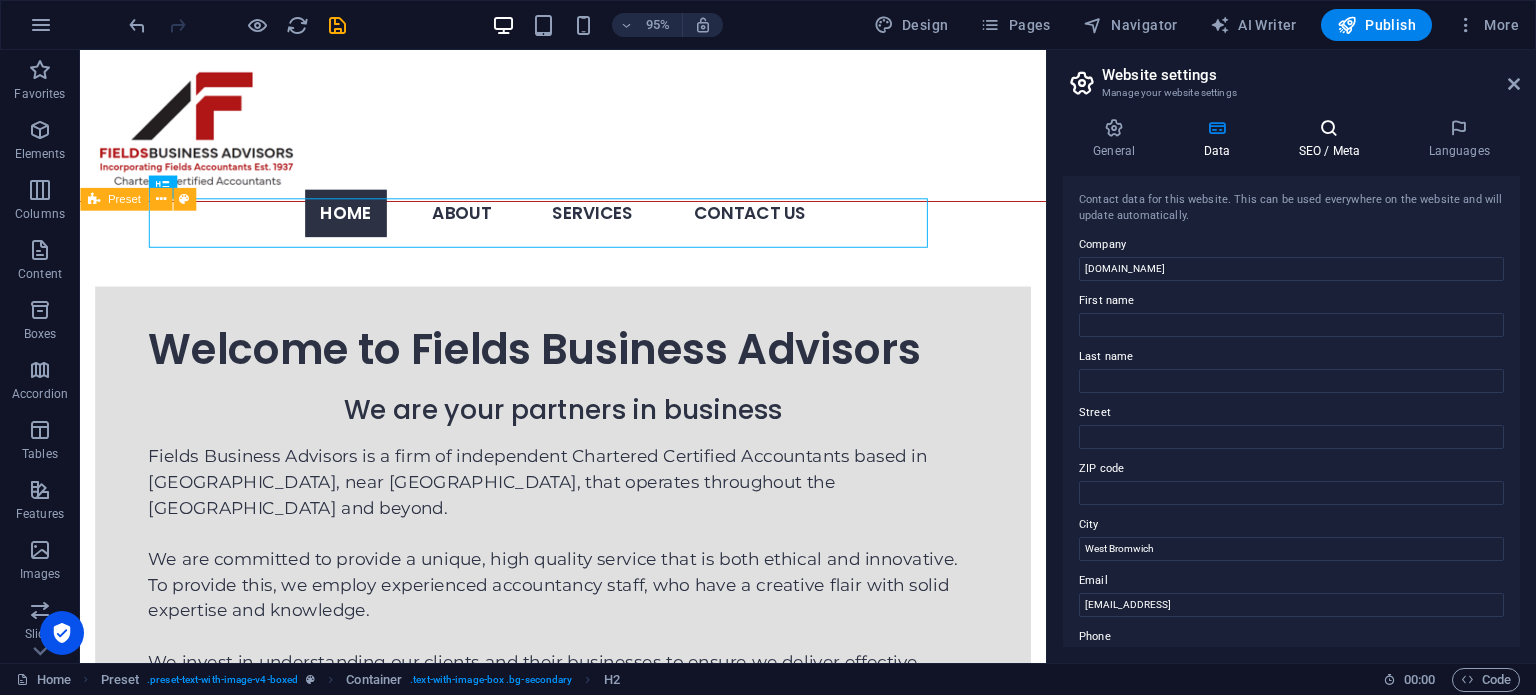 click at bounding box center (1329, 128) 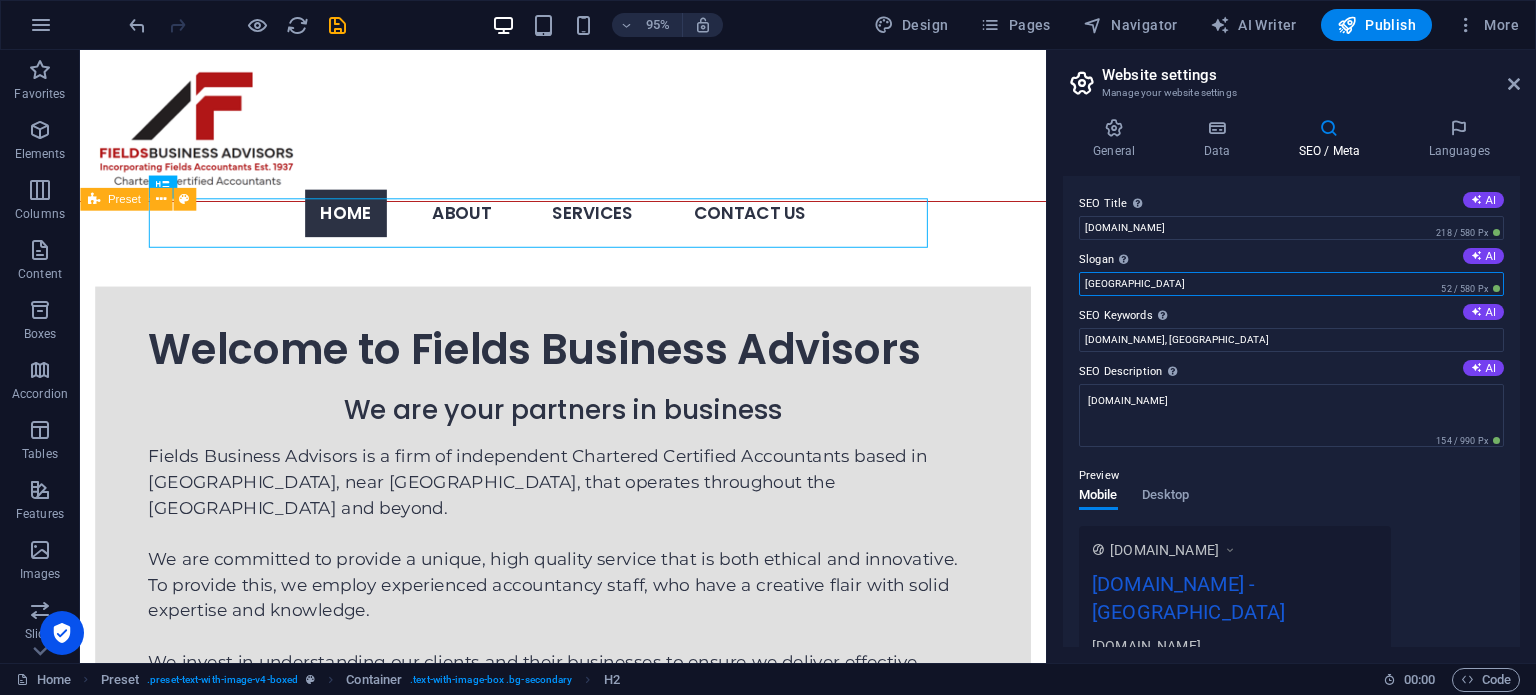 drag, startPoint x: 1139, startPoint y: 286, endPoint x: 1064, endPoint y: 314, distance: 80.05623 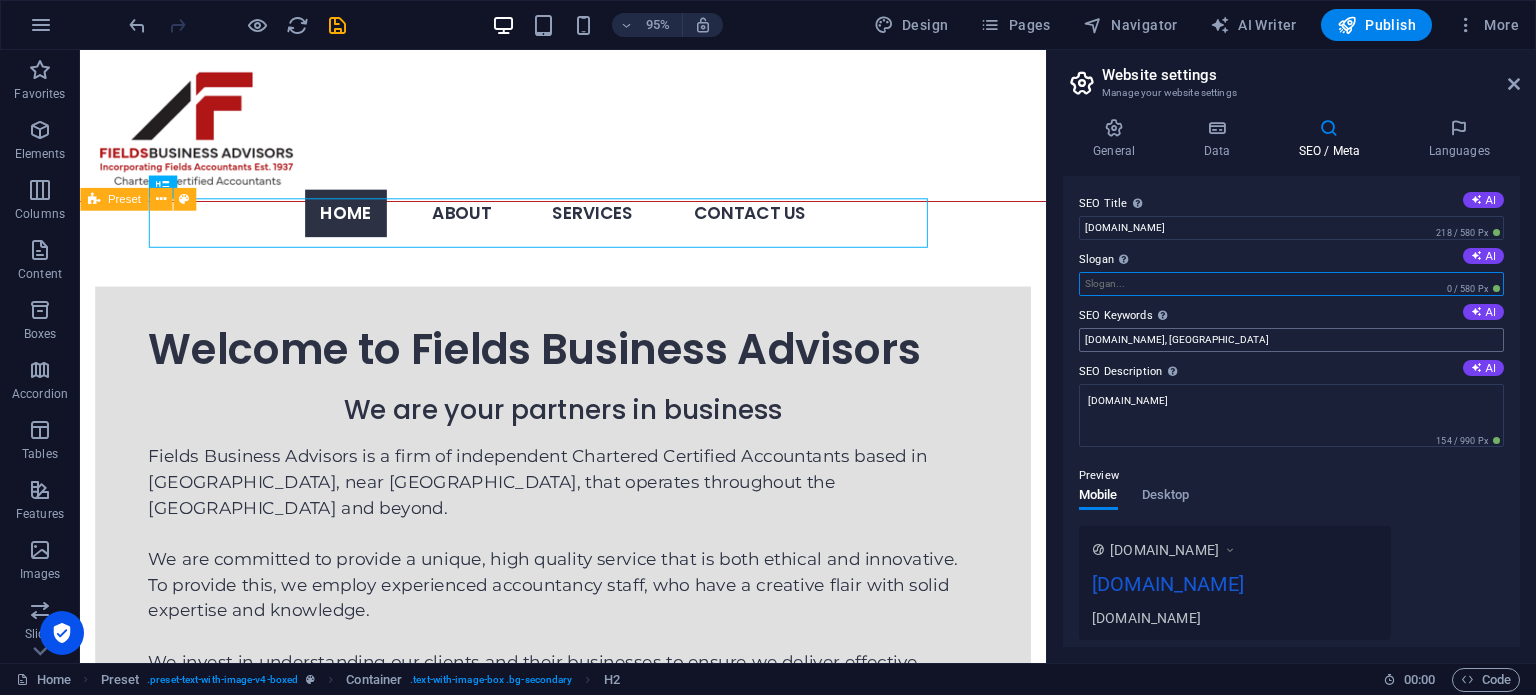 type 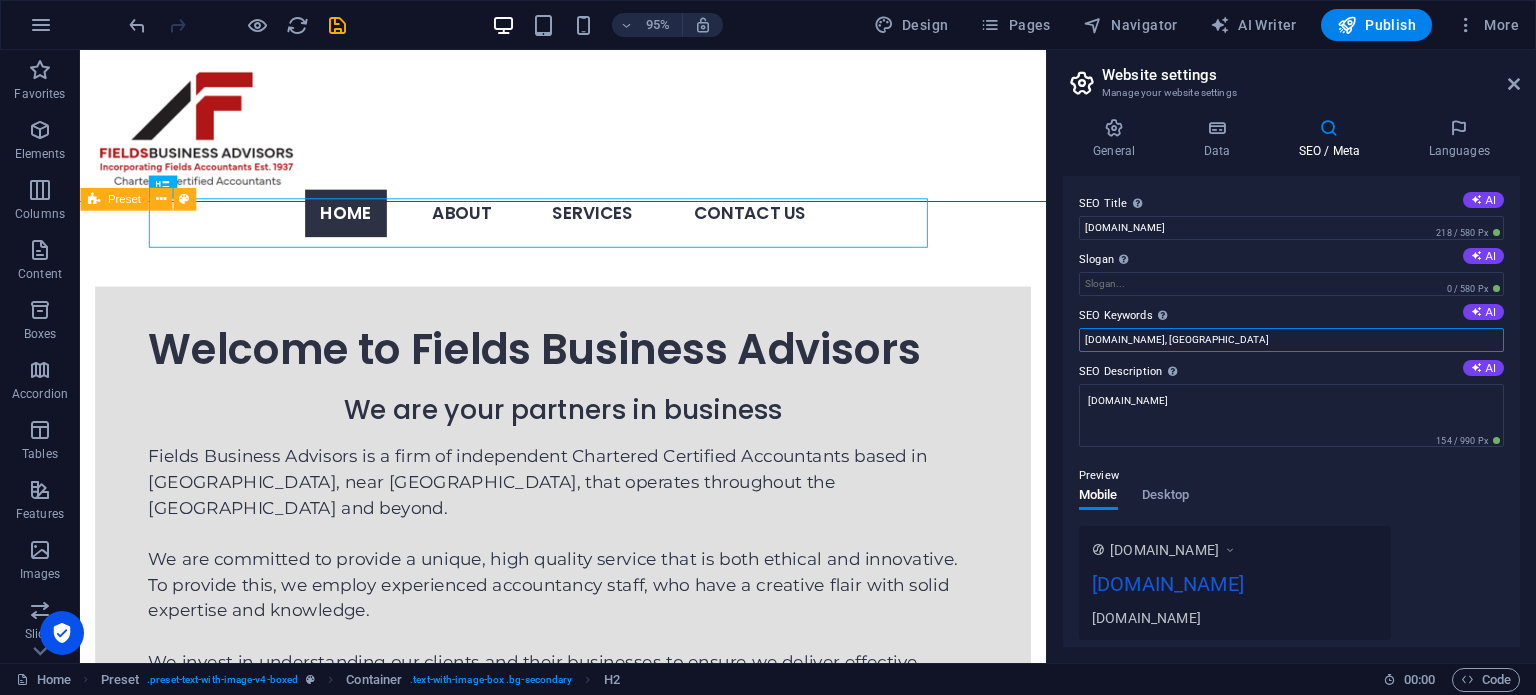 drag, startPoint x: 1235, startPoint y: 335, endPoint x: 1199, endPoint y: 343, distance: 36.878178 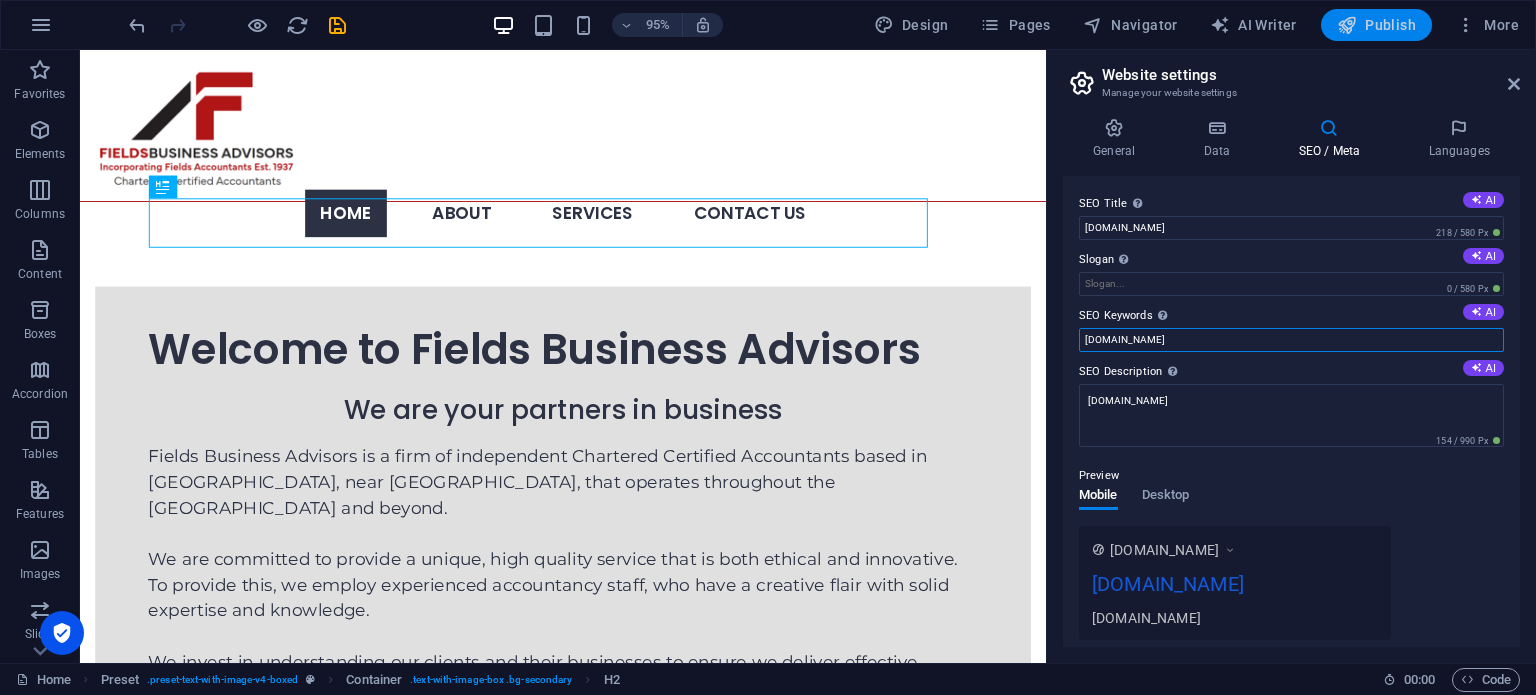 type on "[DOMAIN_NAME]" 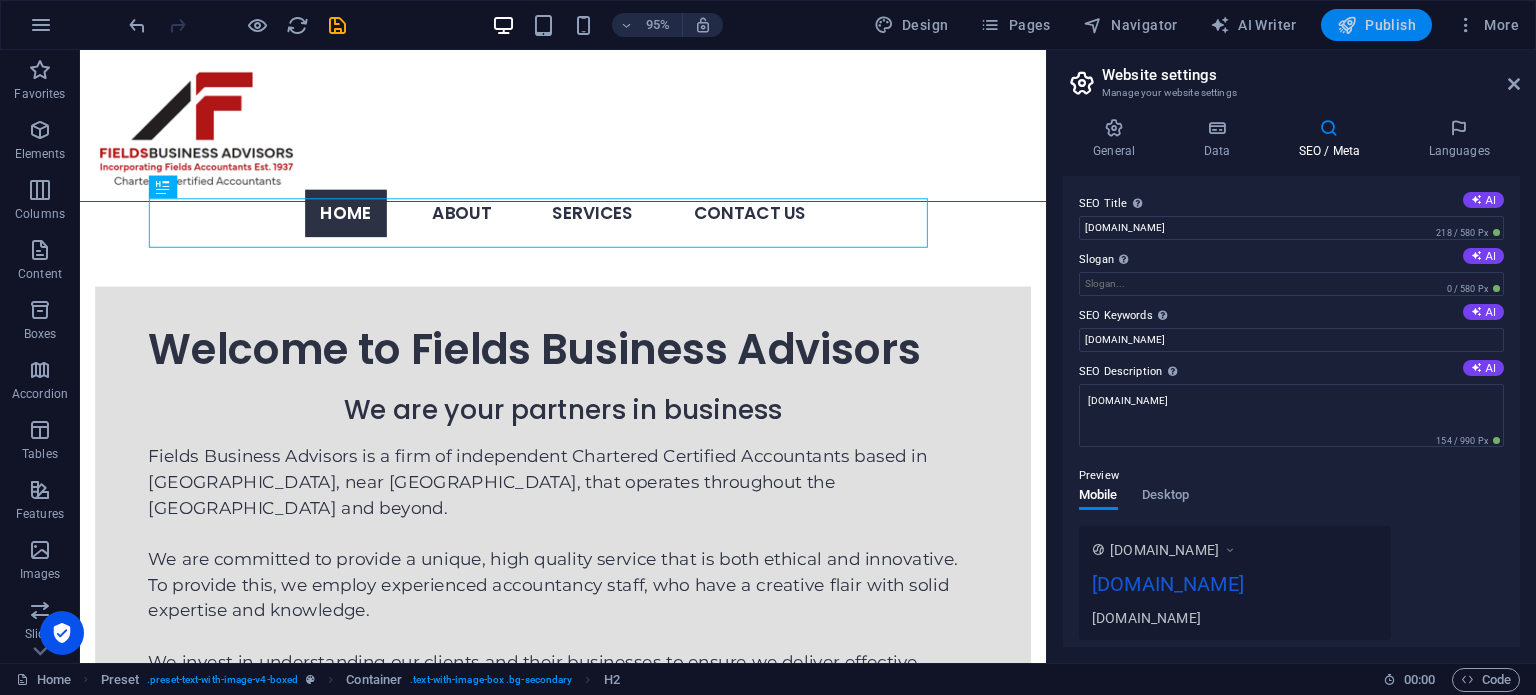 click on "Publish" at bounding box center (1376, 25) 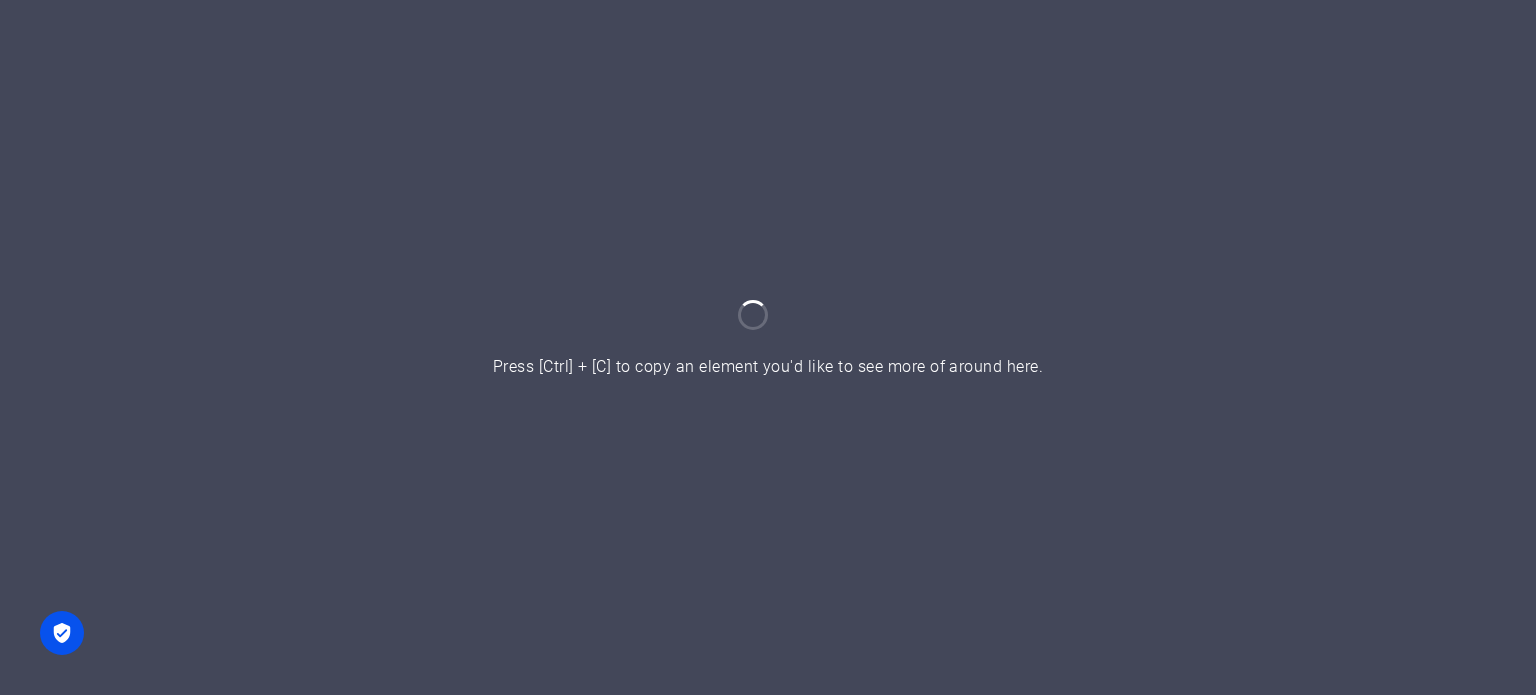 scroll, scrollTop: 0, scrollLeft: 0, axis: both 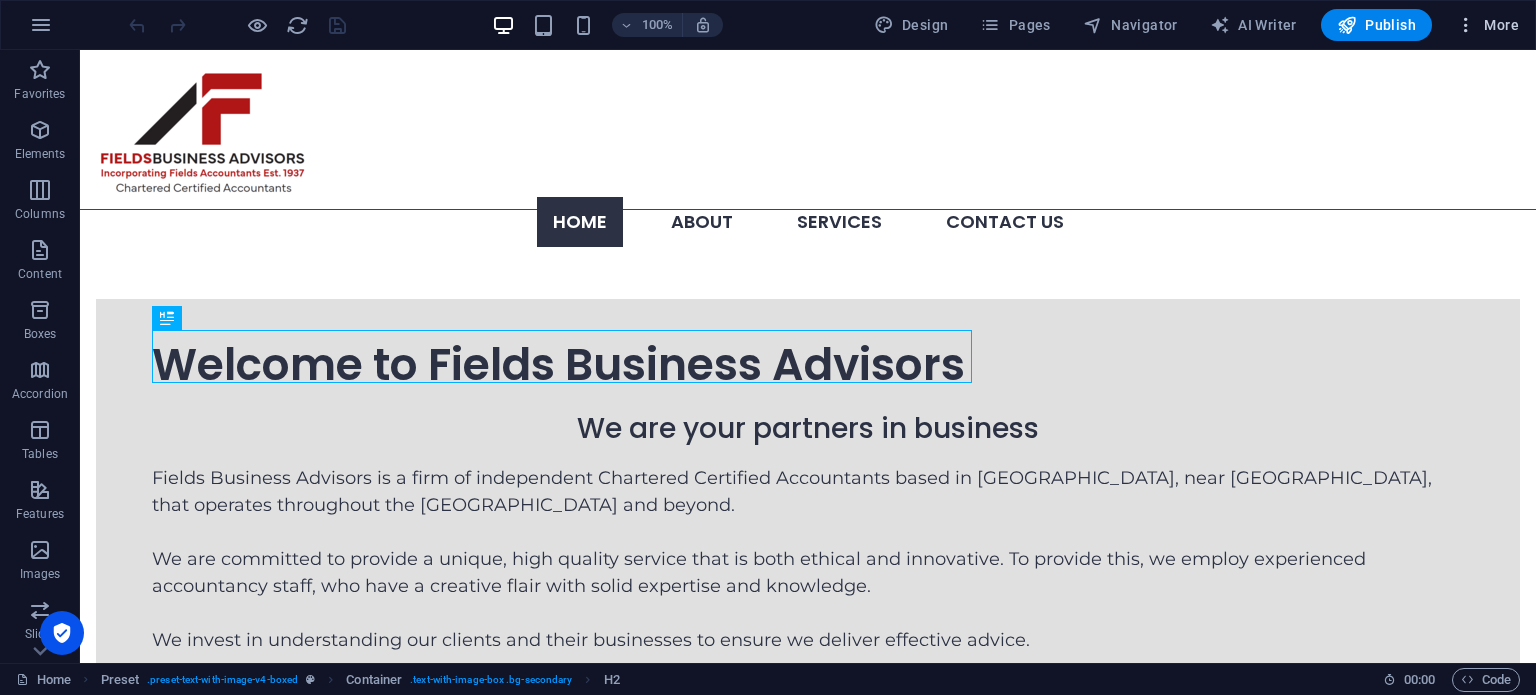 click on "More" at bounding box center (1487, 25) 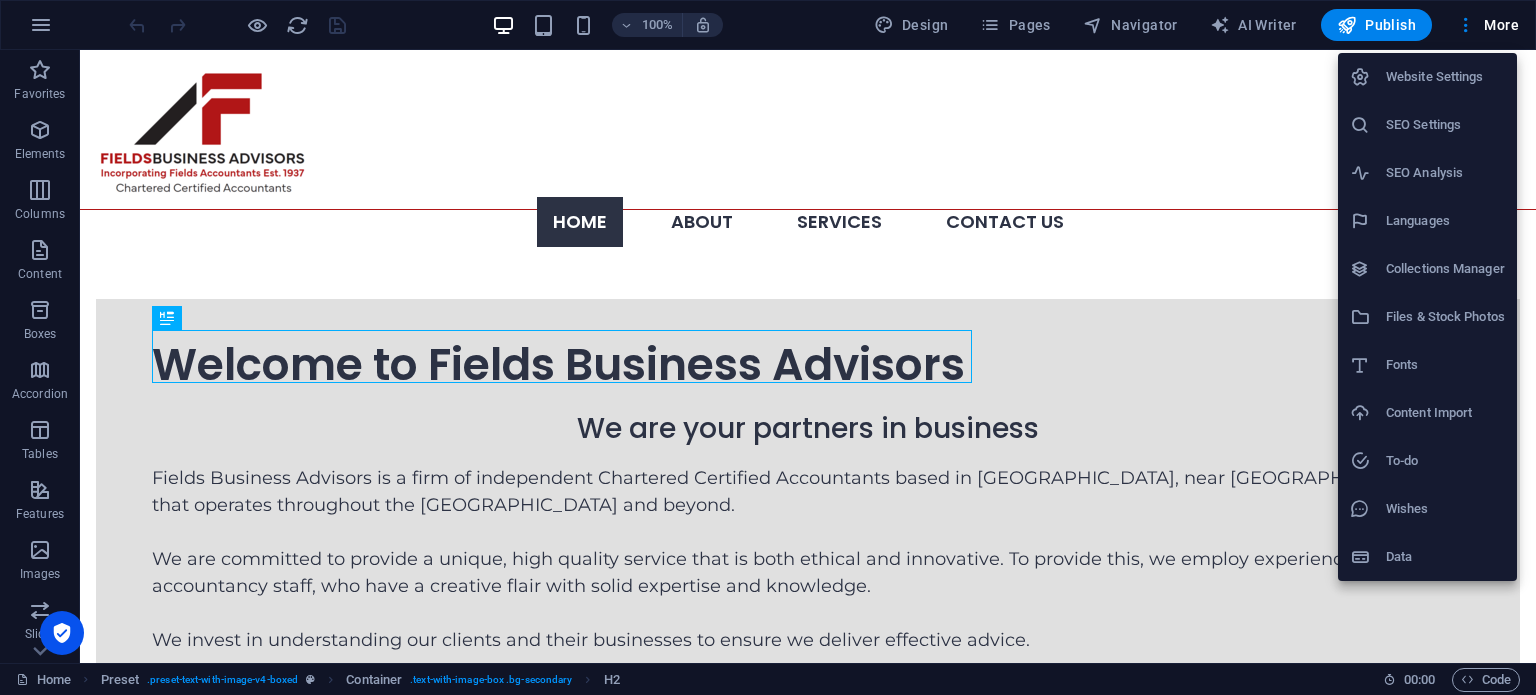 click on "Website Settings" at bounding box center [1445, 77] 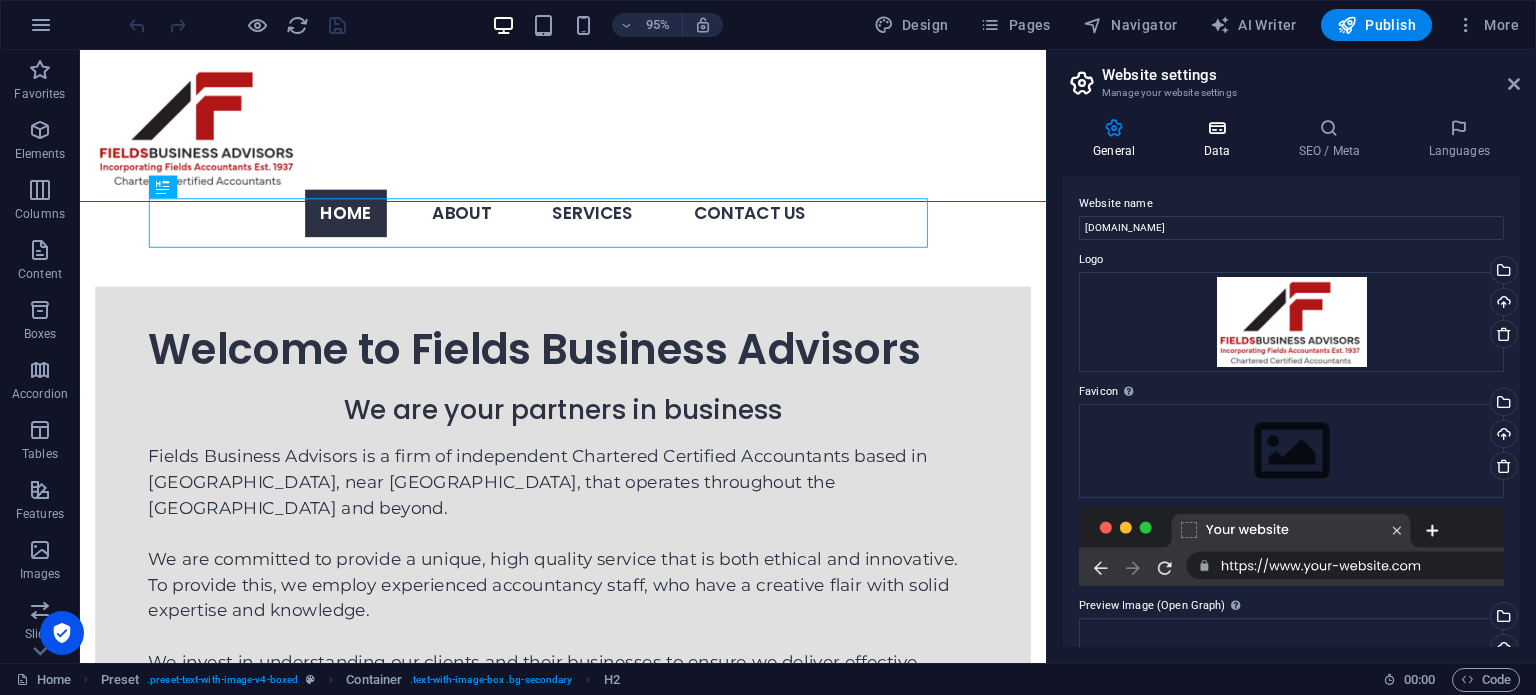 click at bounding box center (1216, 128) 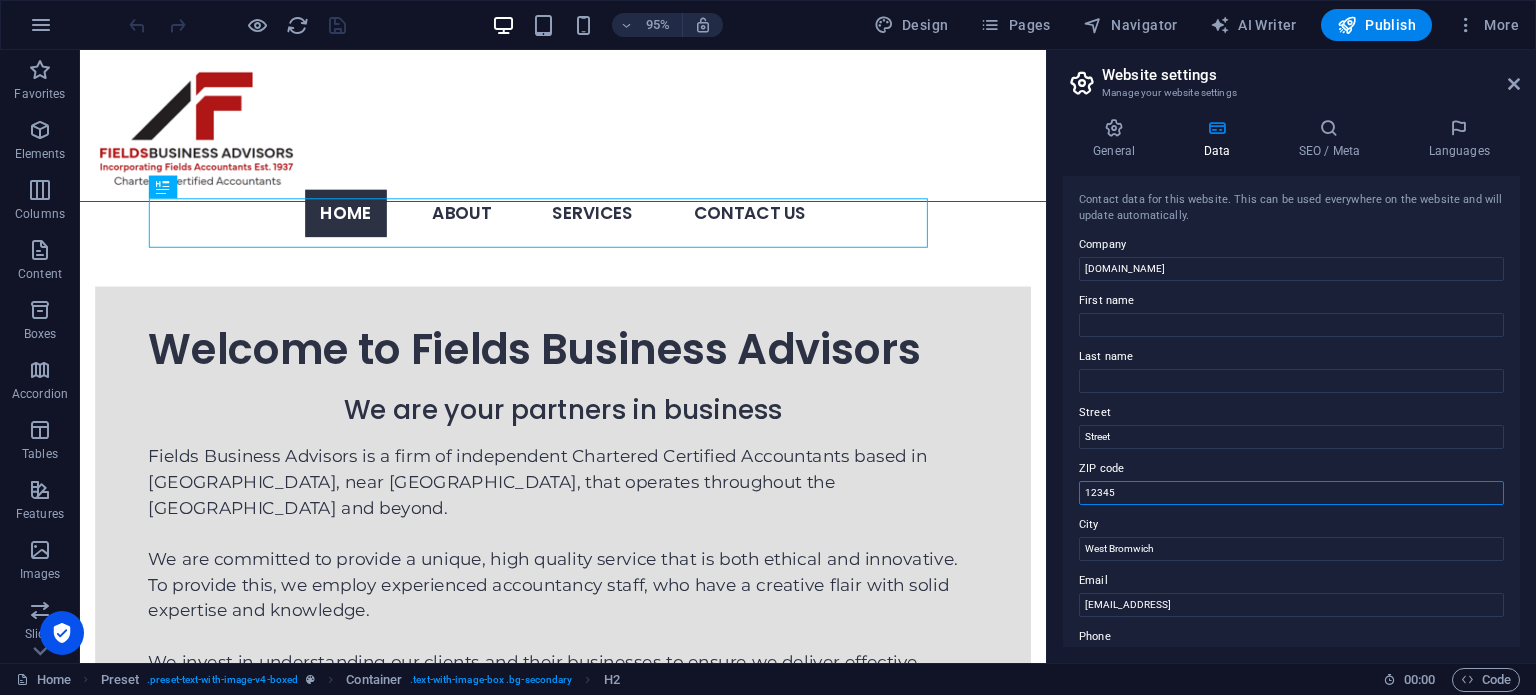 drag, startPoint x: 1144, startPoint y: 496, endPoint x: 1056, endPoint y: 512, distance: 89.44272 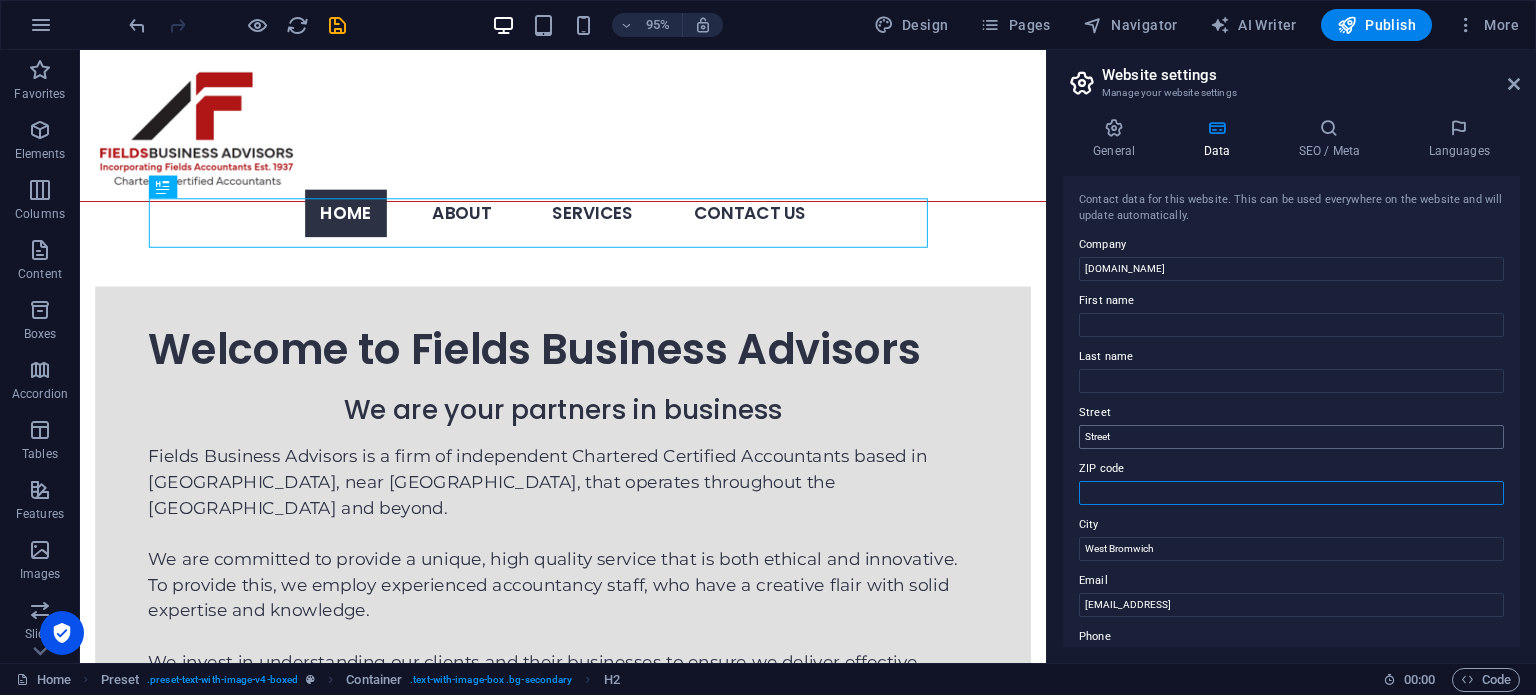 type 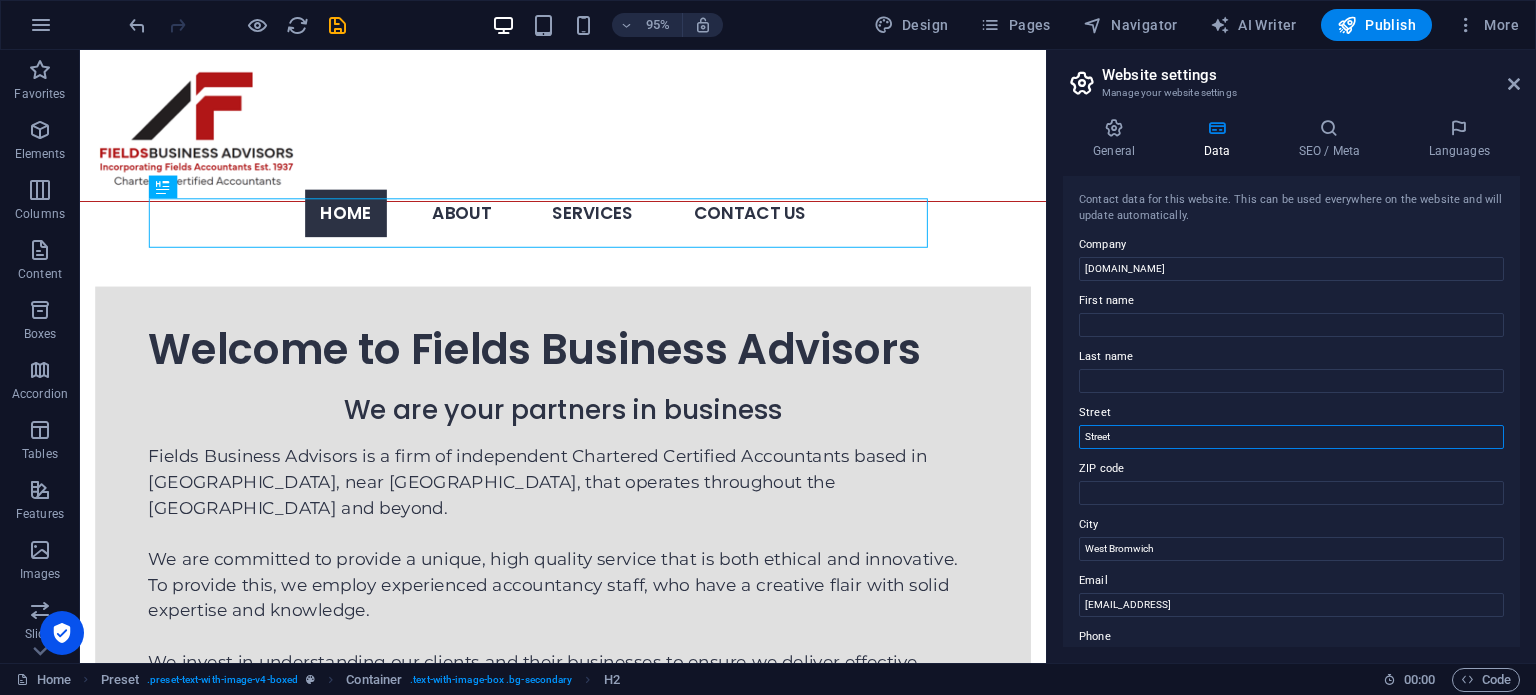 drag, startPoint x: 1225, startPoint y: 482, endPoint x: 1085, endPoint y: 451, distance: 143.39107 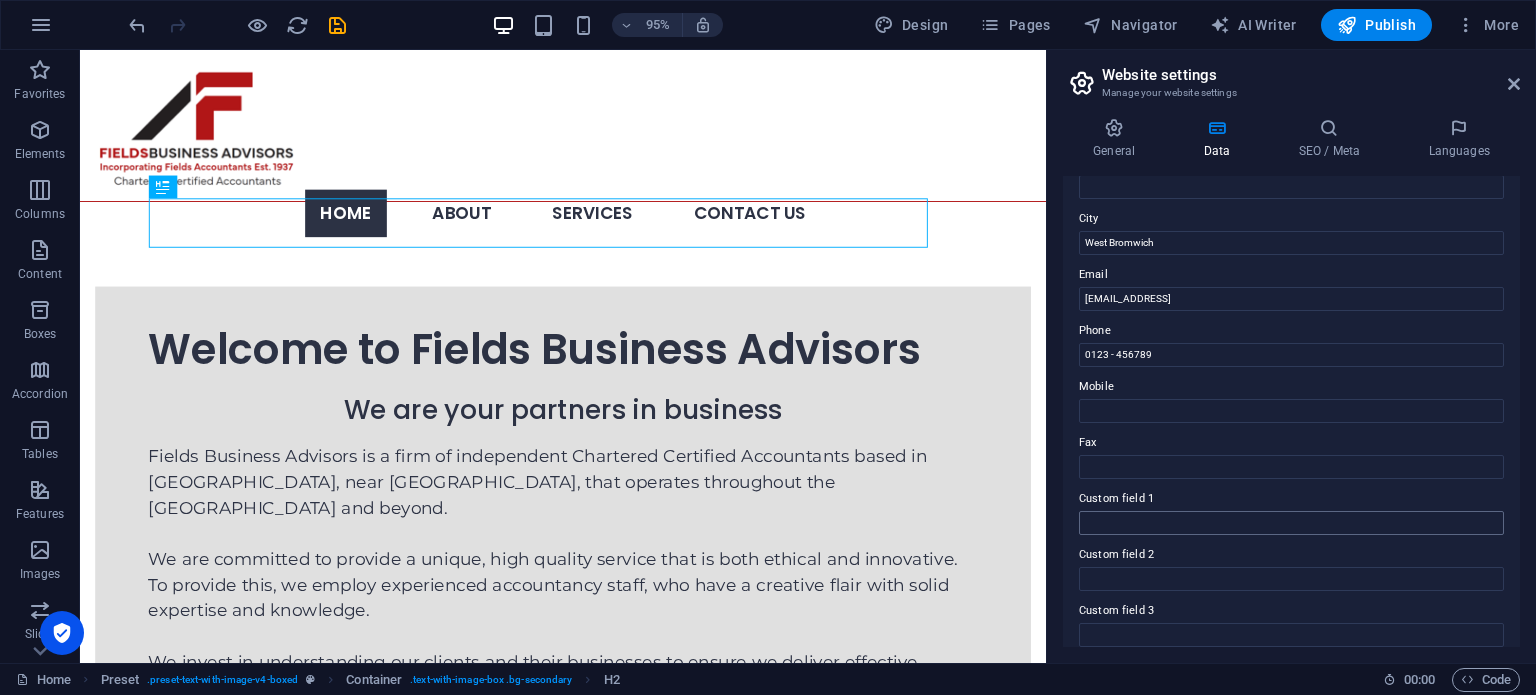 scroll, scrollTop: 305, scrollLeft: 0, axis: vertical 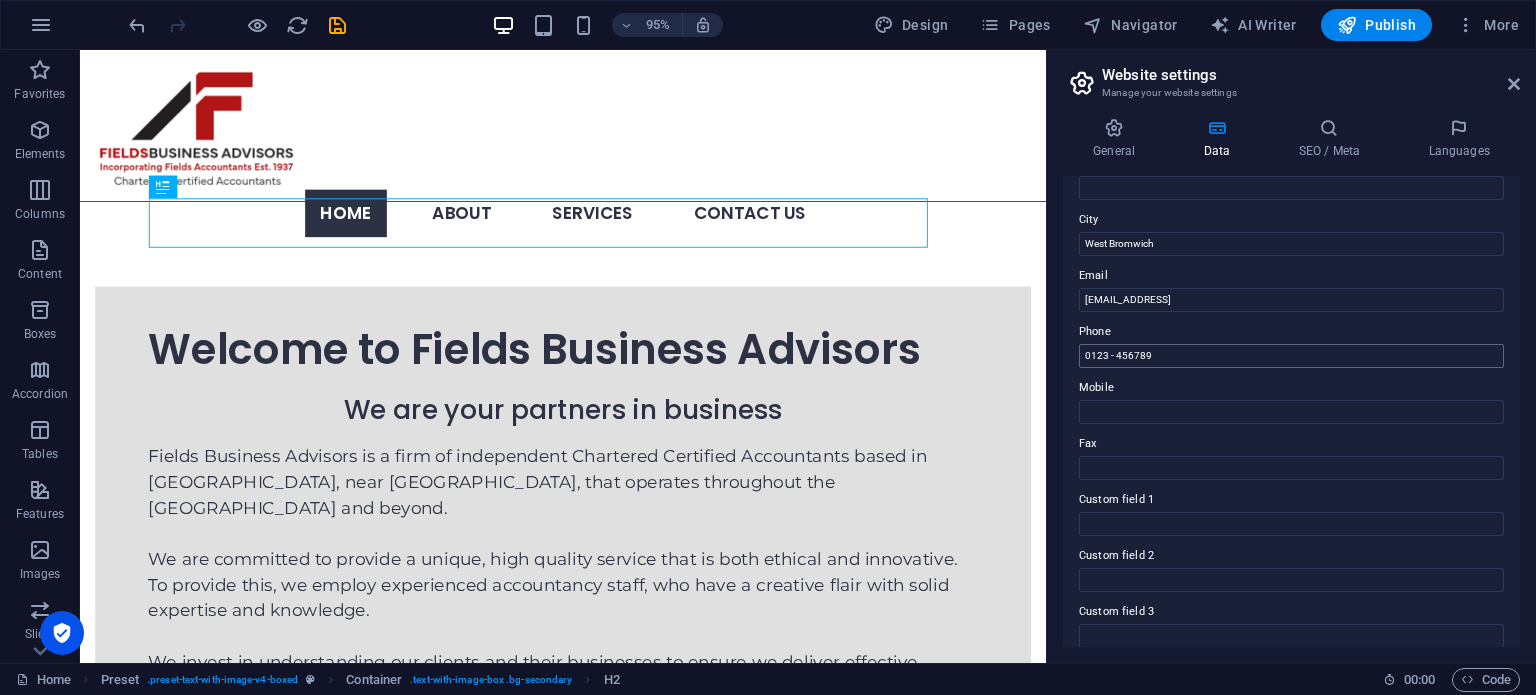 type 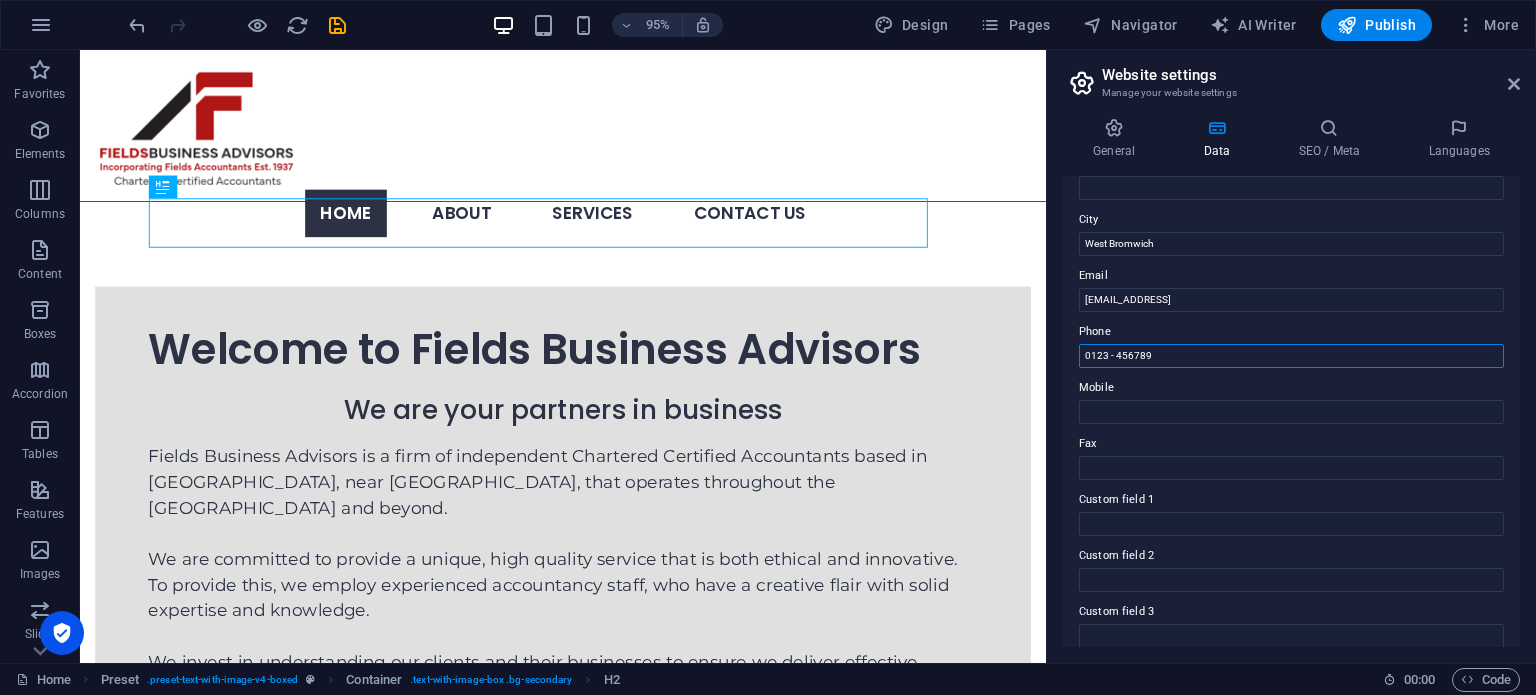 drag, startPoint x: 1265, startPoint y: 396, endPoint x: 1093, endPoint y: 358, distance: 176.14766 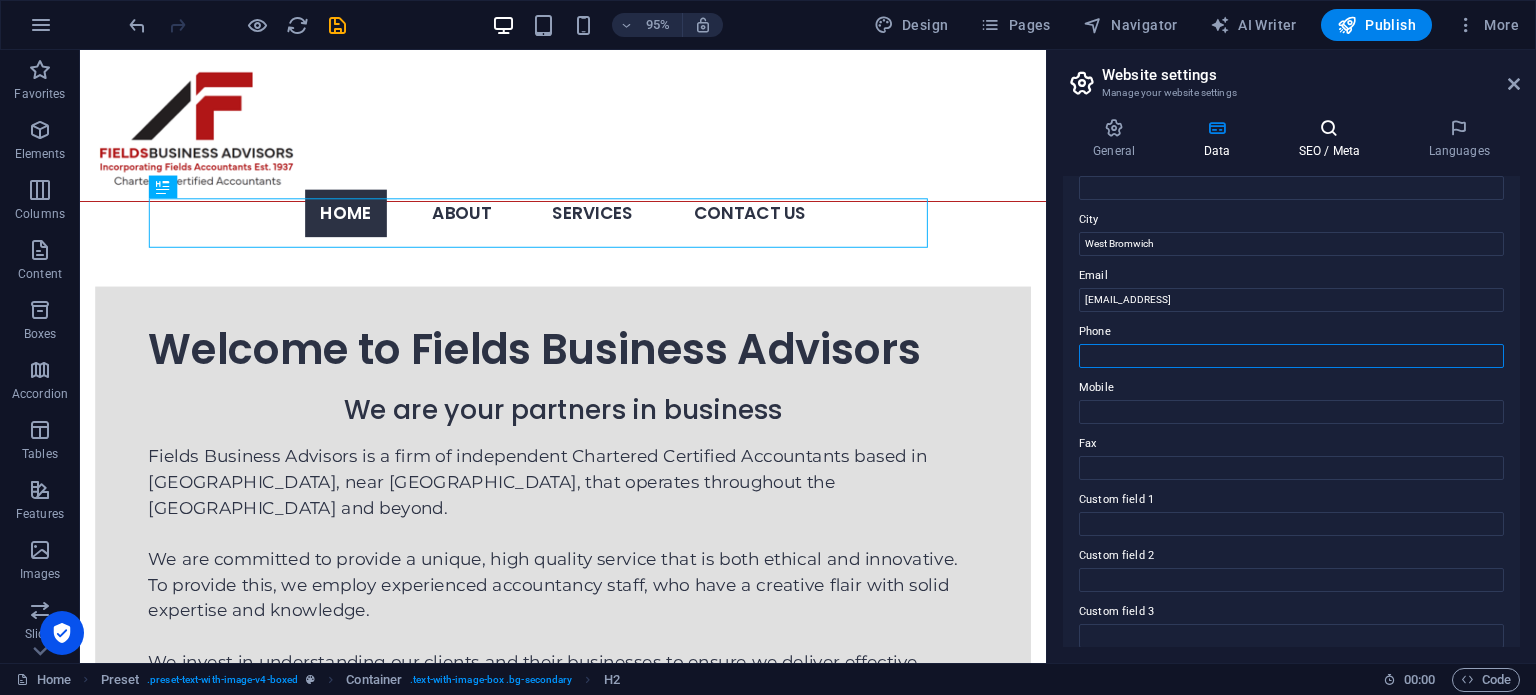 type 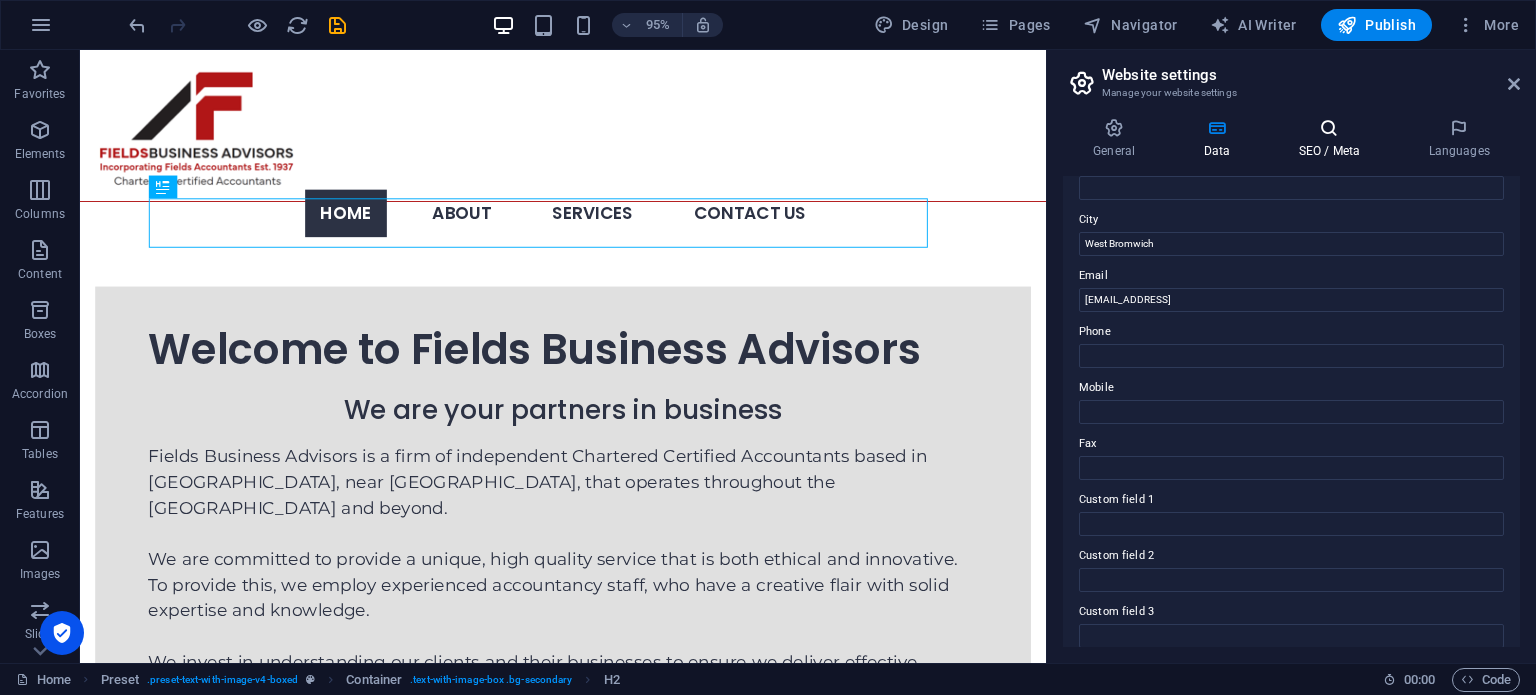 click at bounding box center [1329, 128] 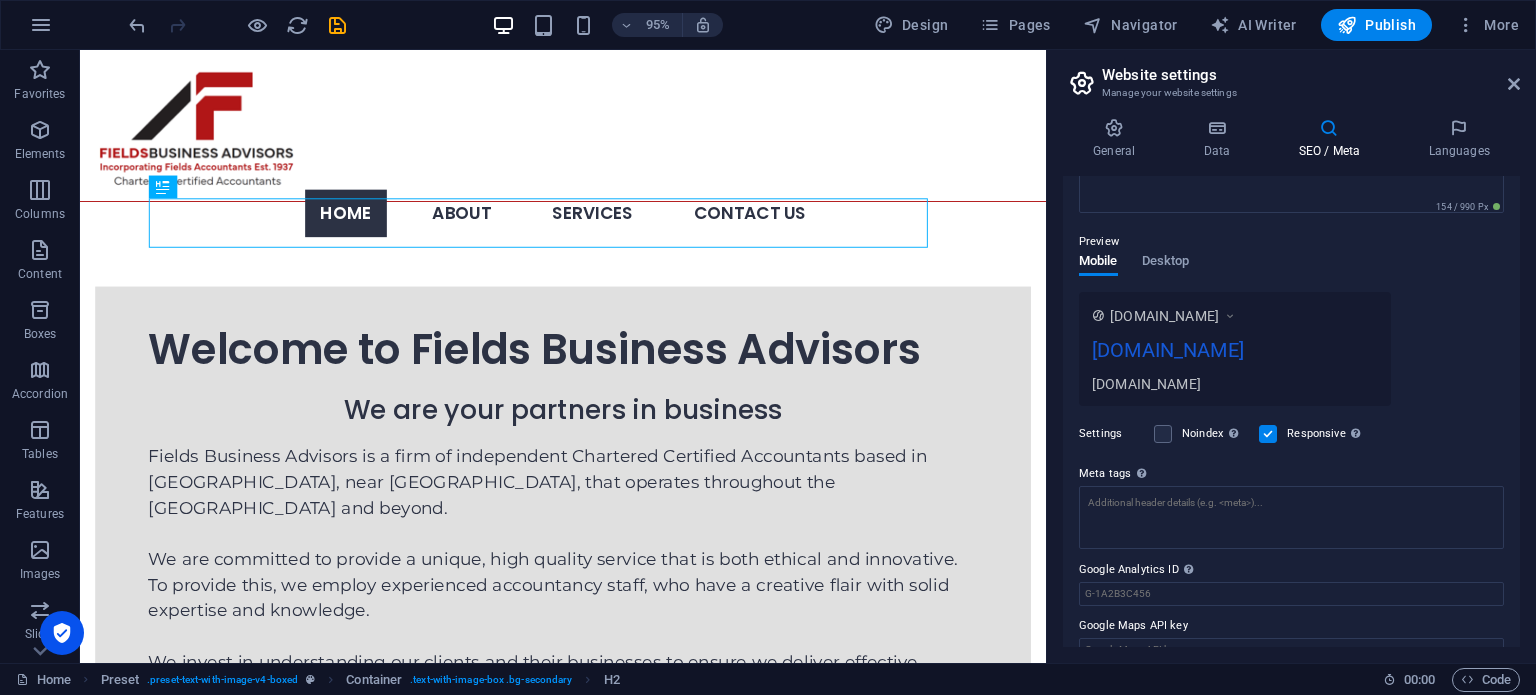 scroll, scrollTop: 263, scrollLeft: 0, axis: vertical 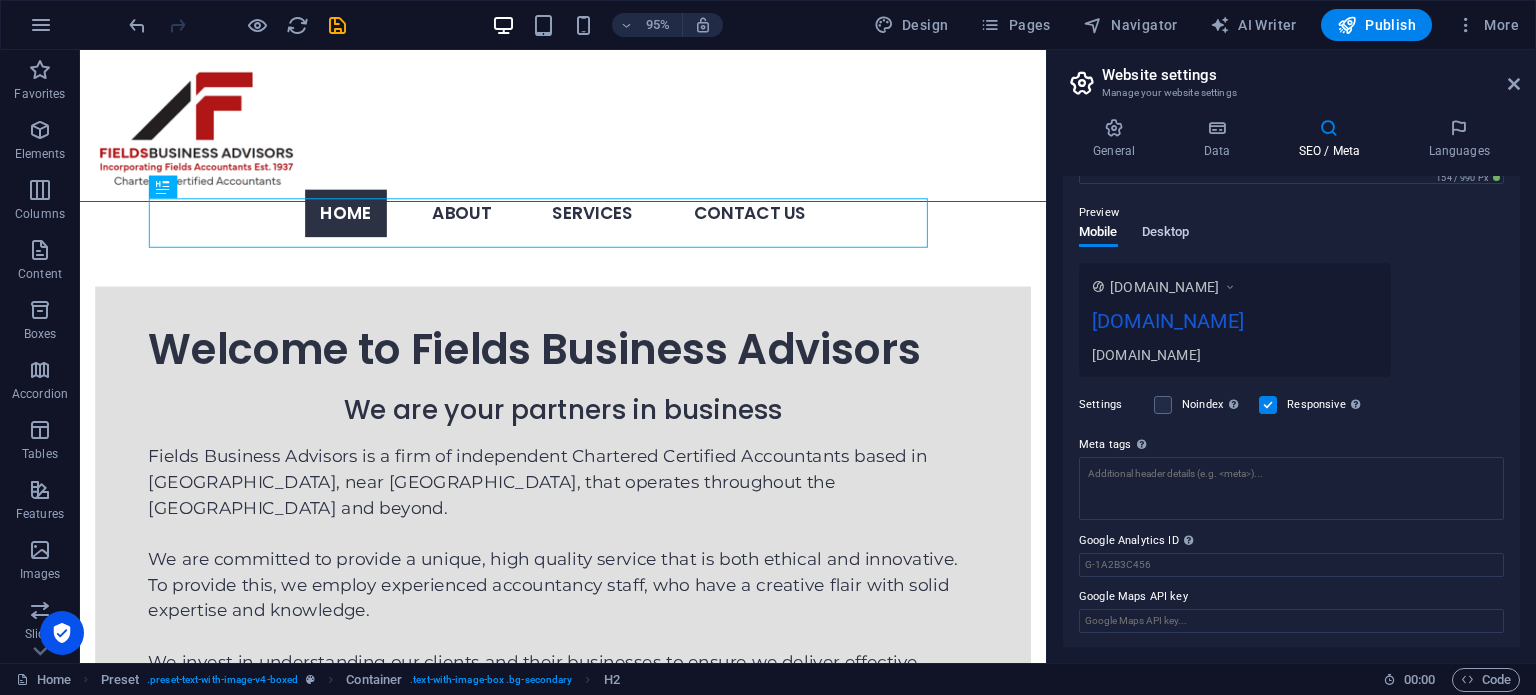 click on "Desktop" at bounding box center (1166, 234) 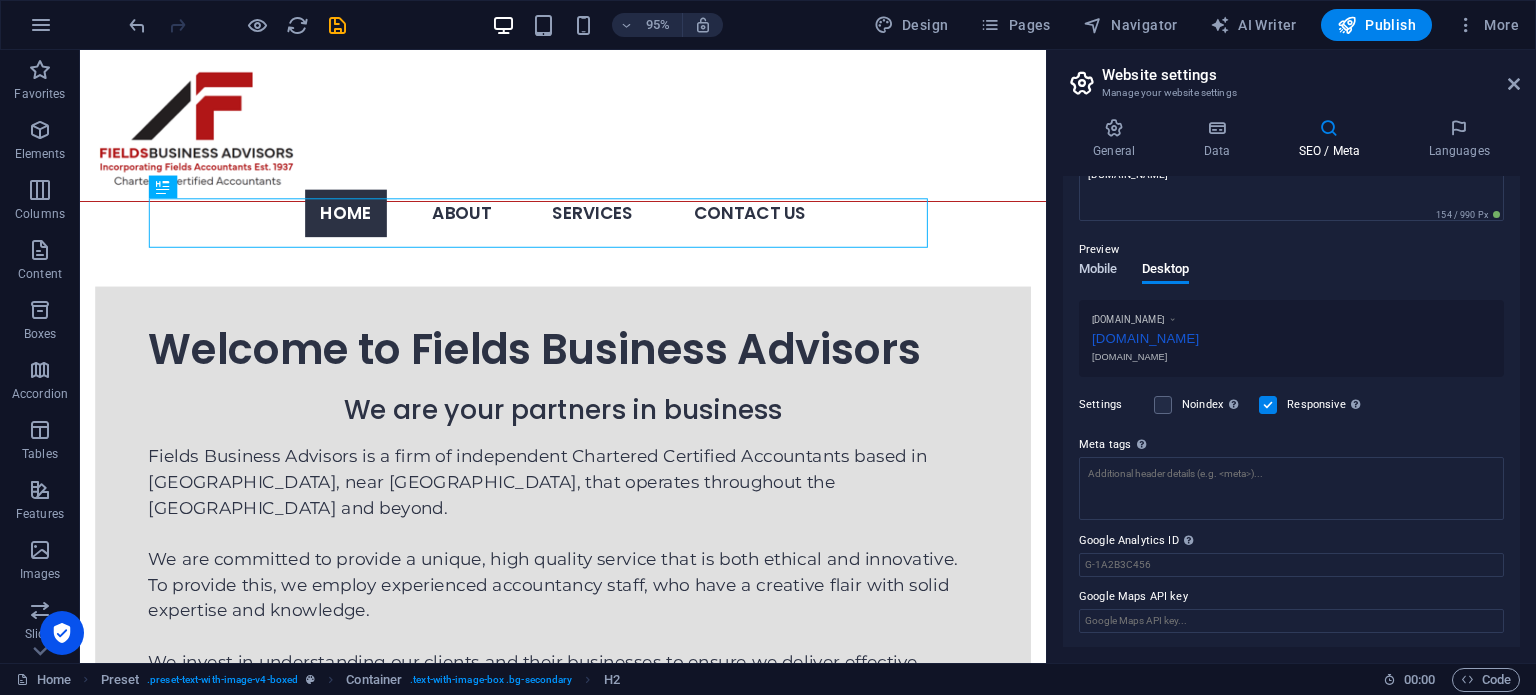 click on "Mobile" at bounding box center [1098, 271] 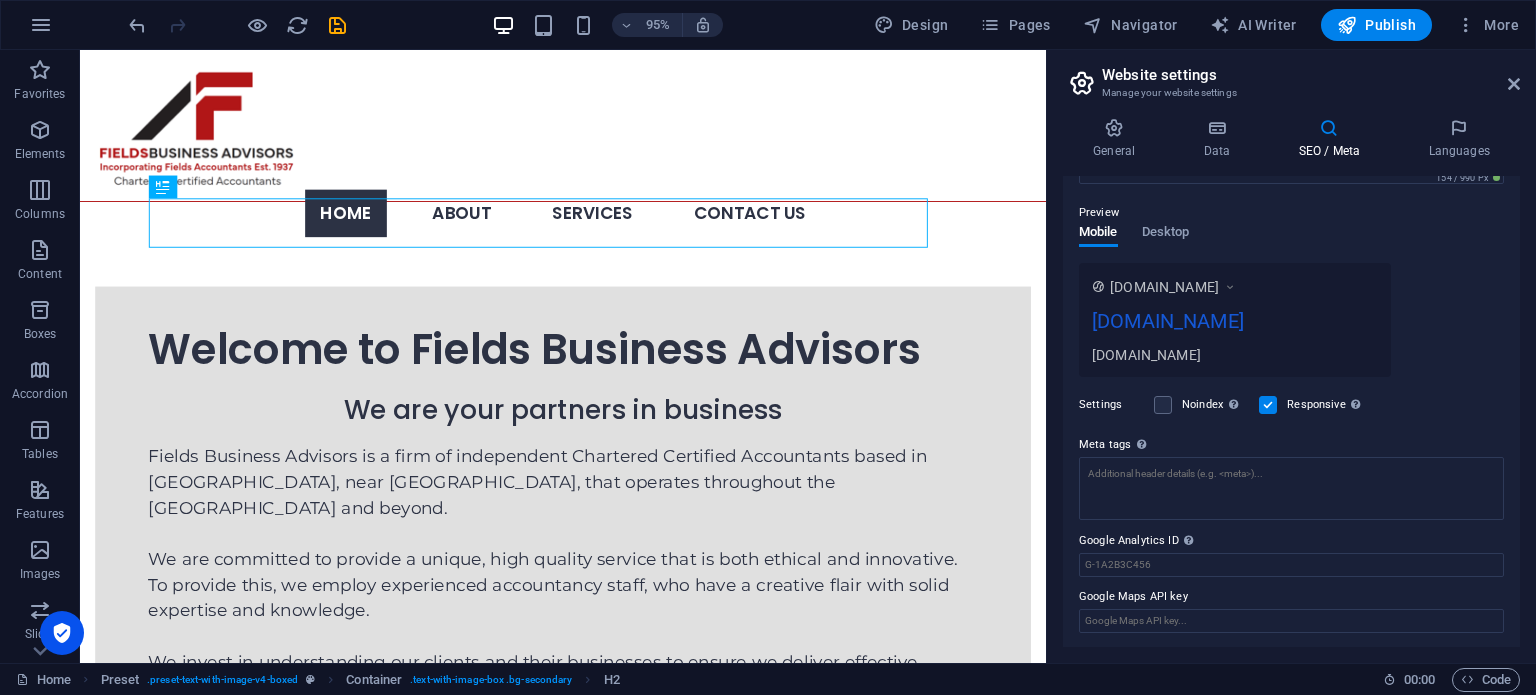 scroll, scrollTop: 0, scrollLeft: 0, axis: both 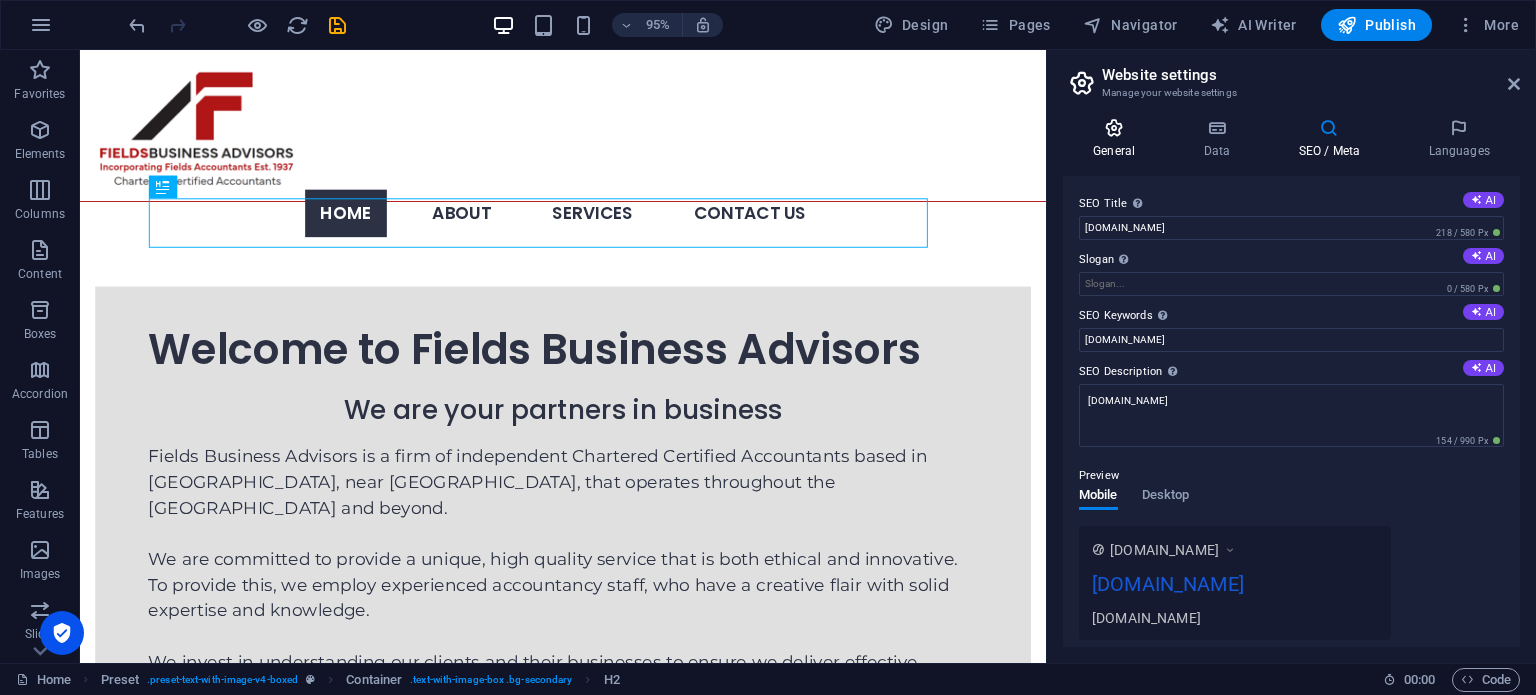 click at bounding box center (1114, 128) 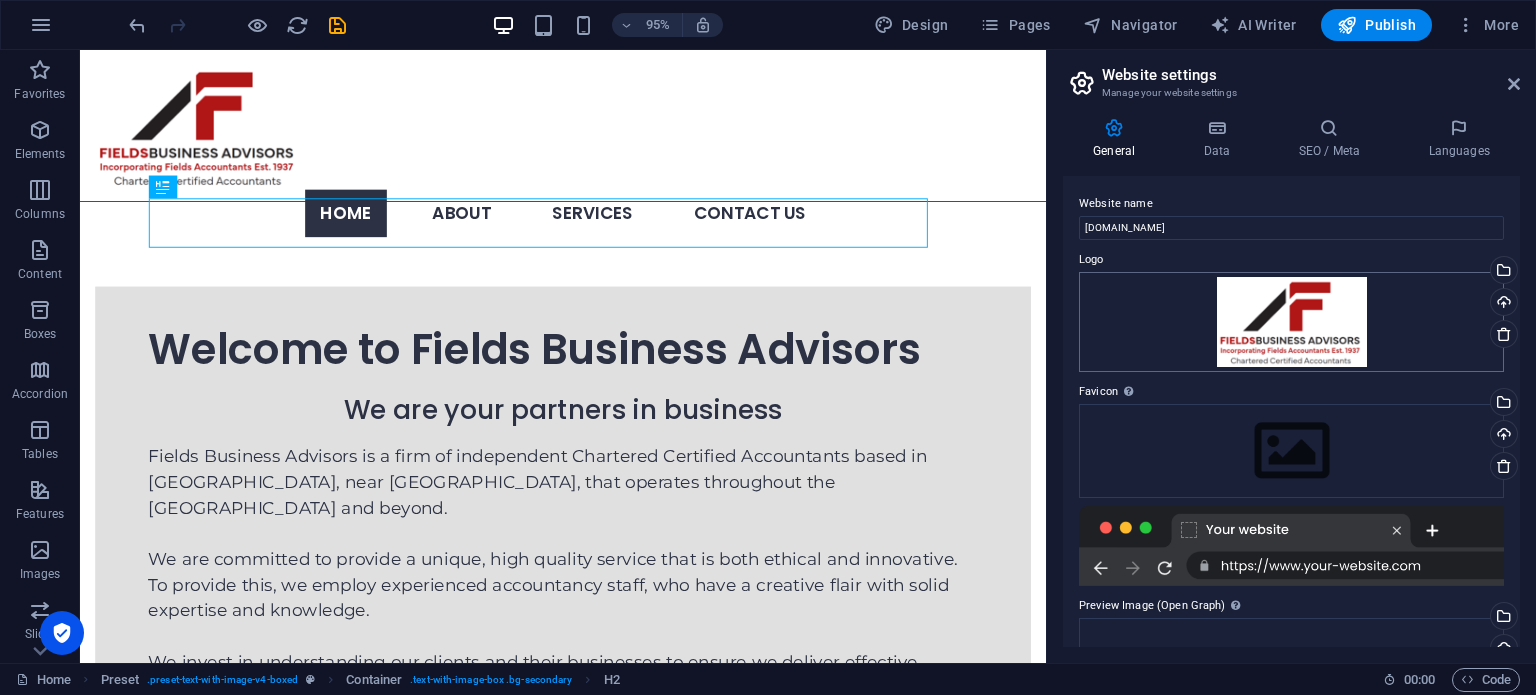 scroll, scrollTop: 216, scrollLeft: 0, axis: vertical 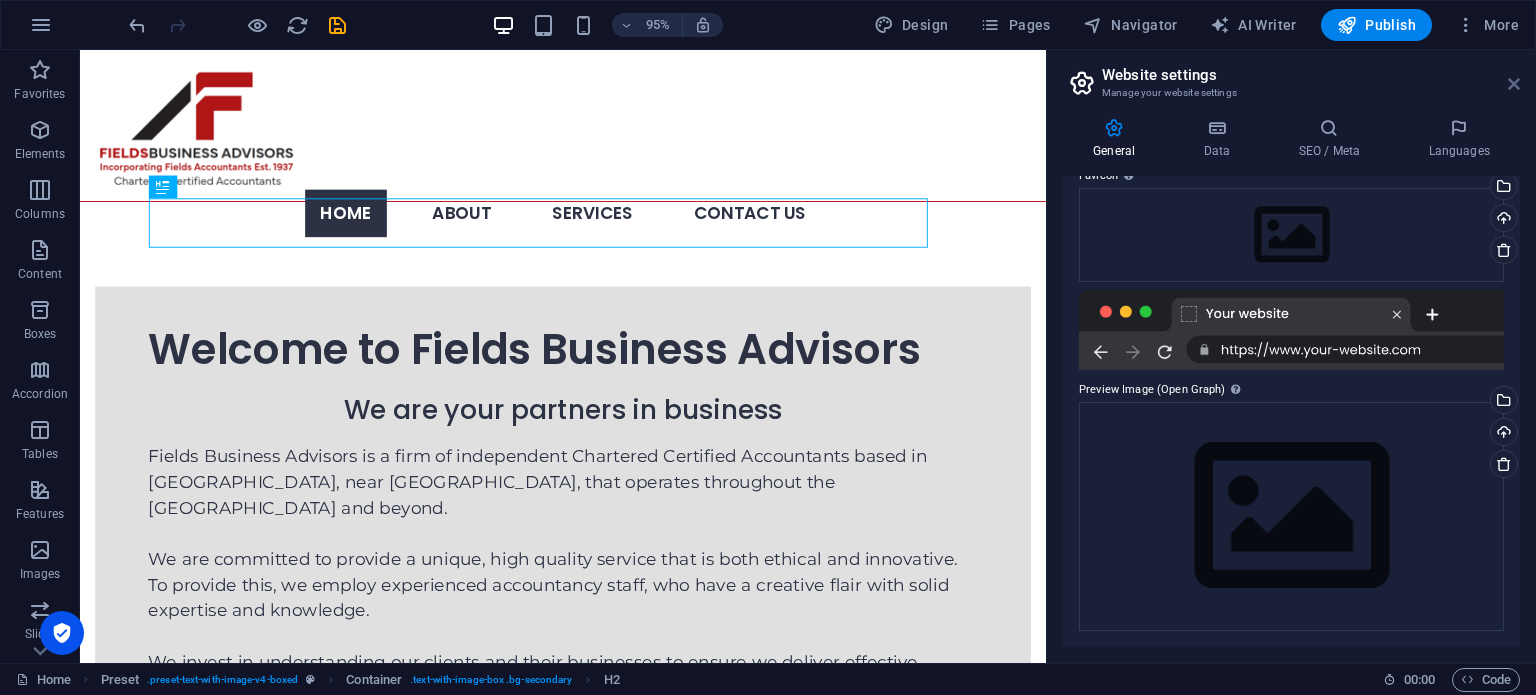 click at bounding box center (1514, 84) 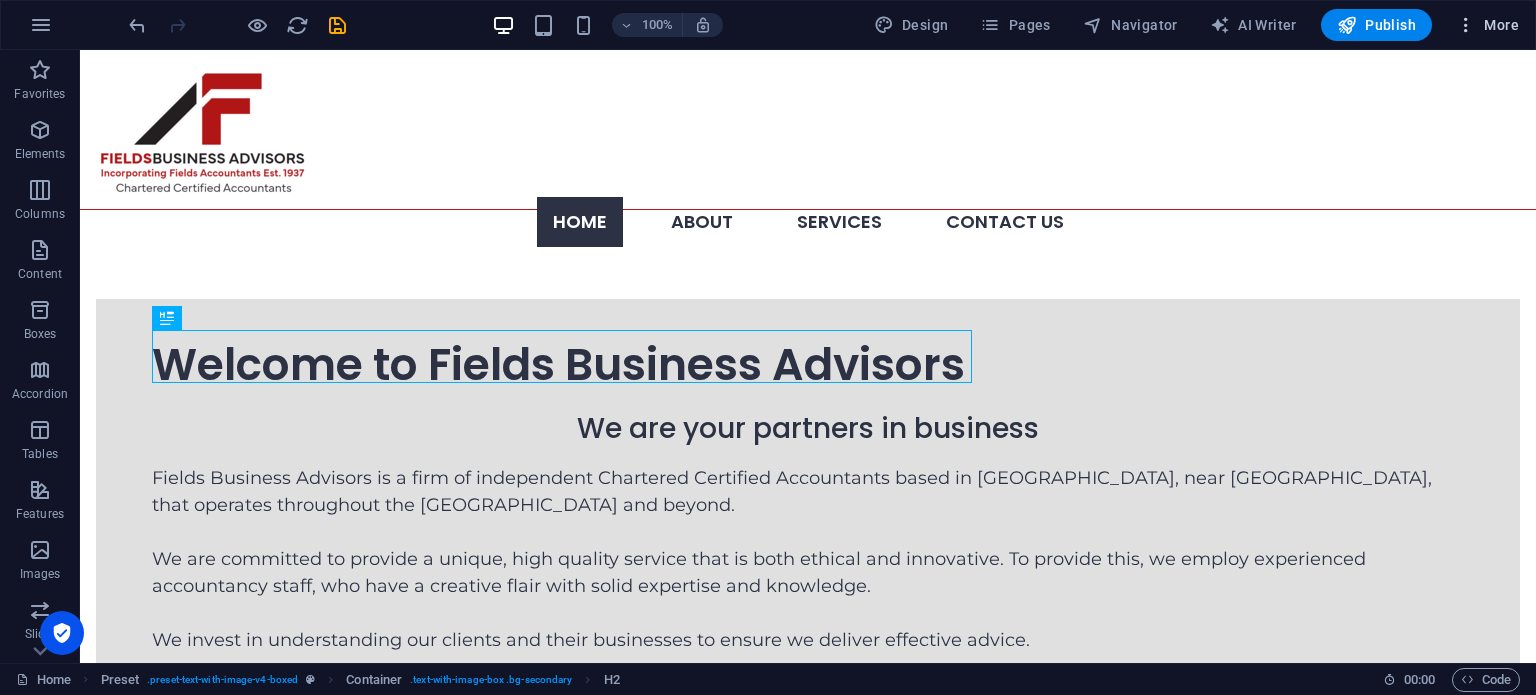 click on "More" at bounding box center [1487, 25] 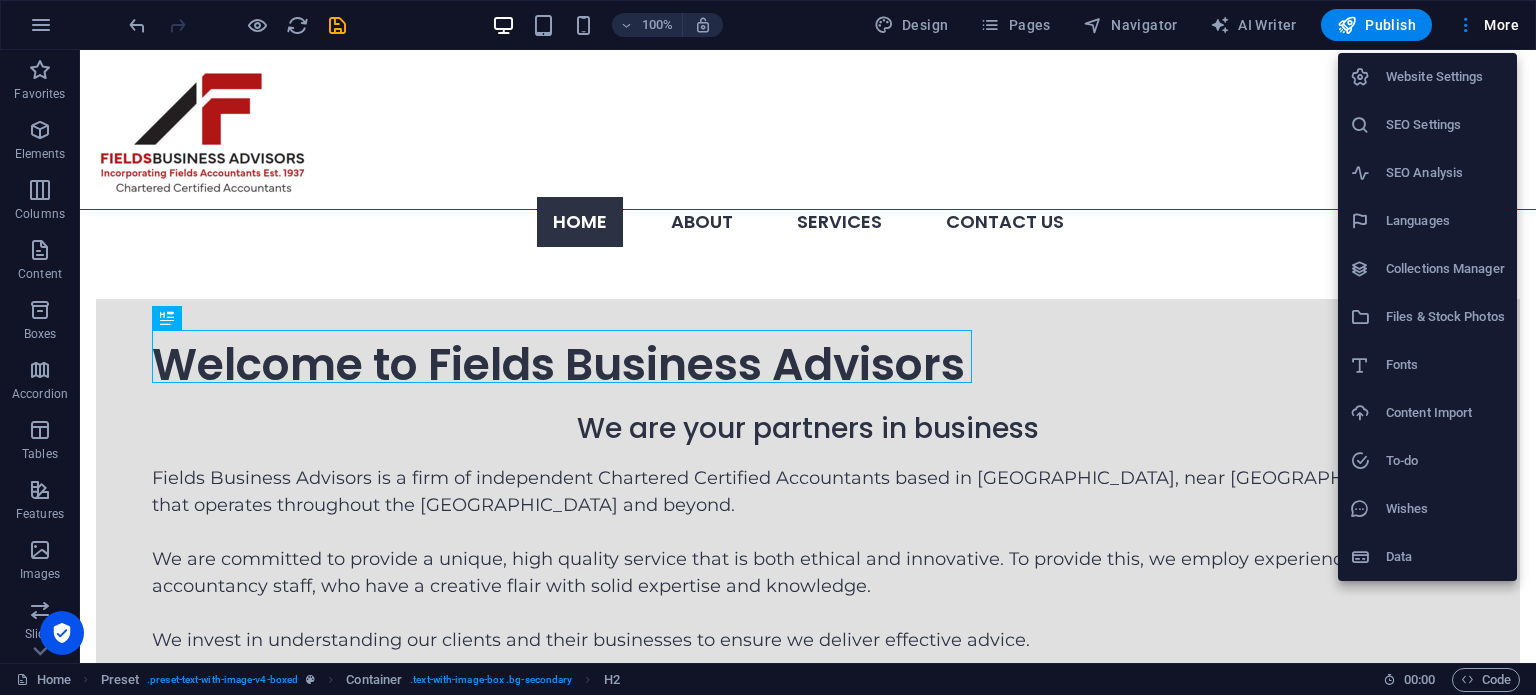 click at bounding box center (1368, 77) 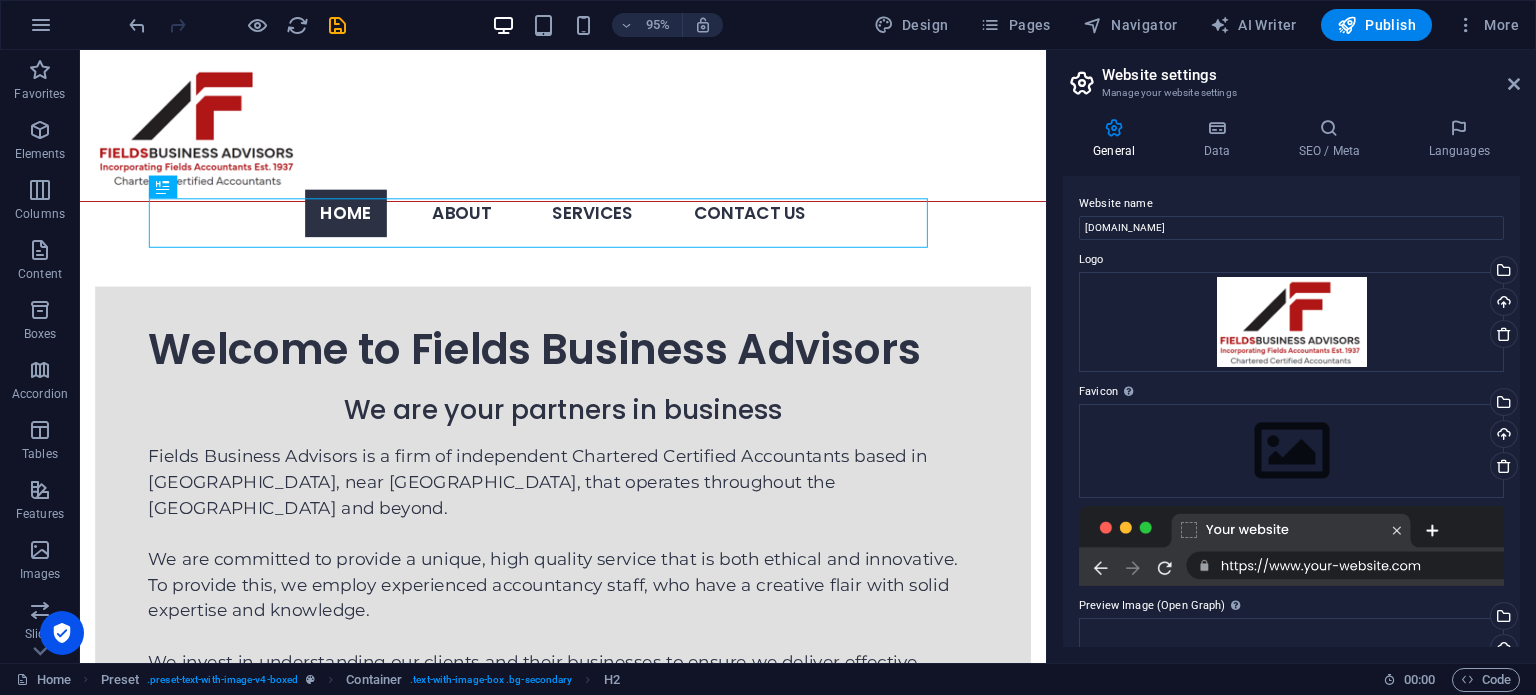 scroll, scrollTop: 216, scrollLeft: 0, axis: vertical 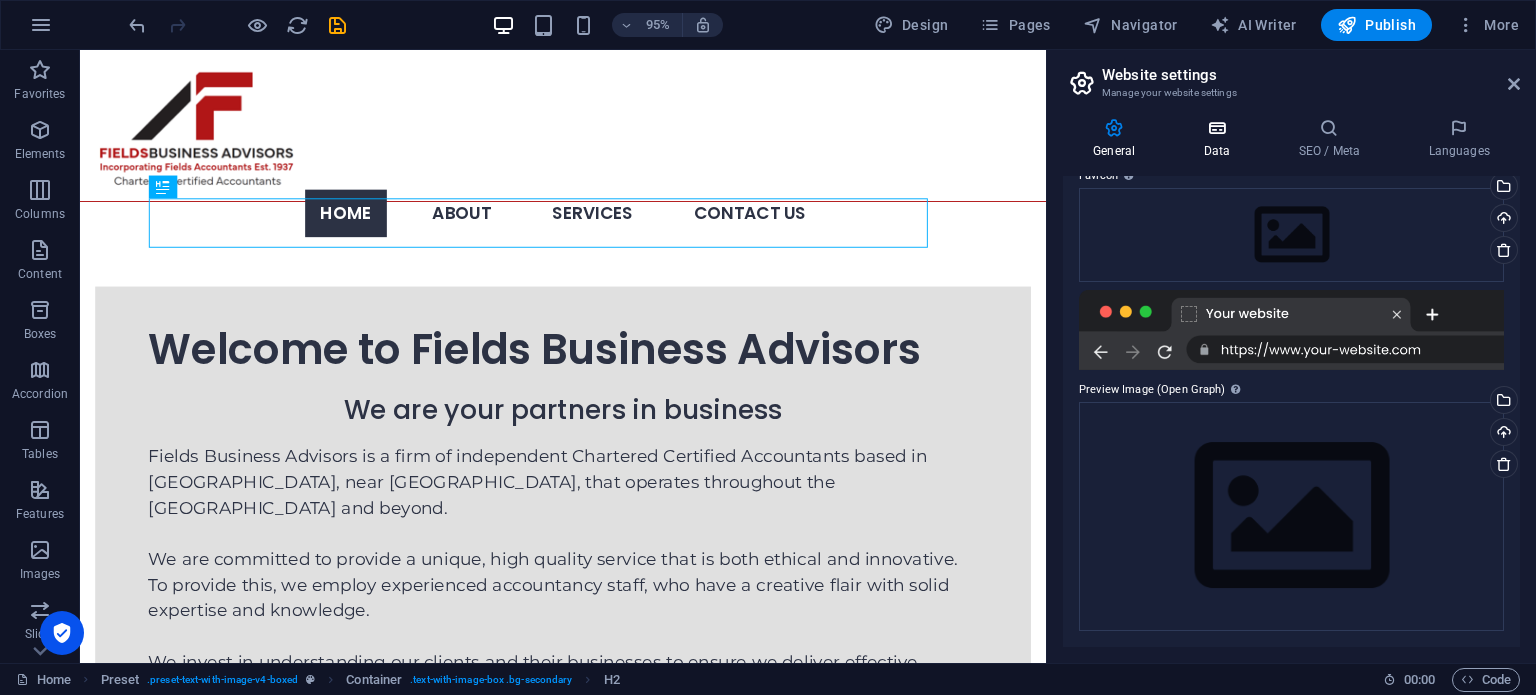 click on "Data" at bounding box center [1220, 139] 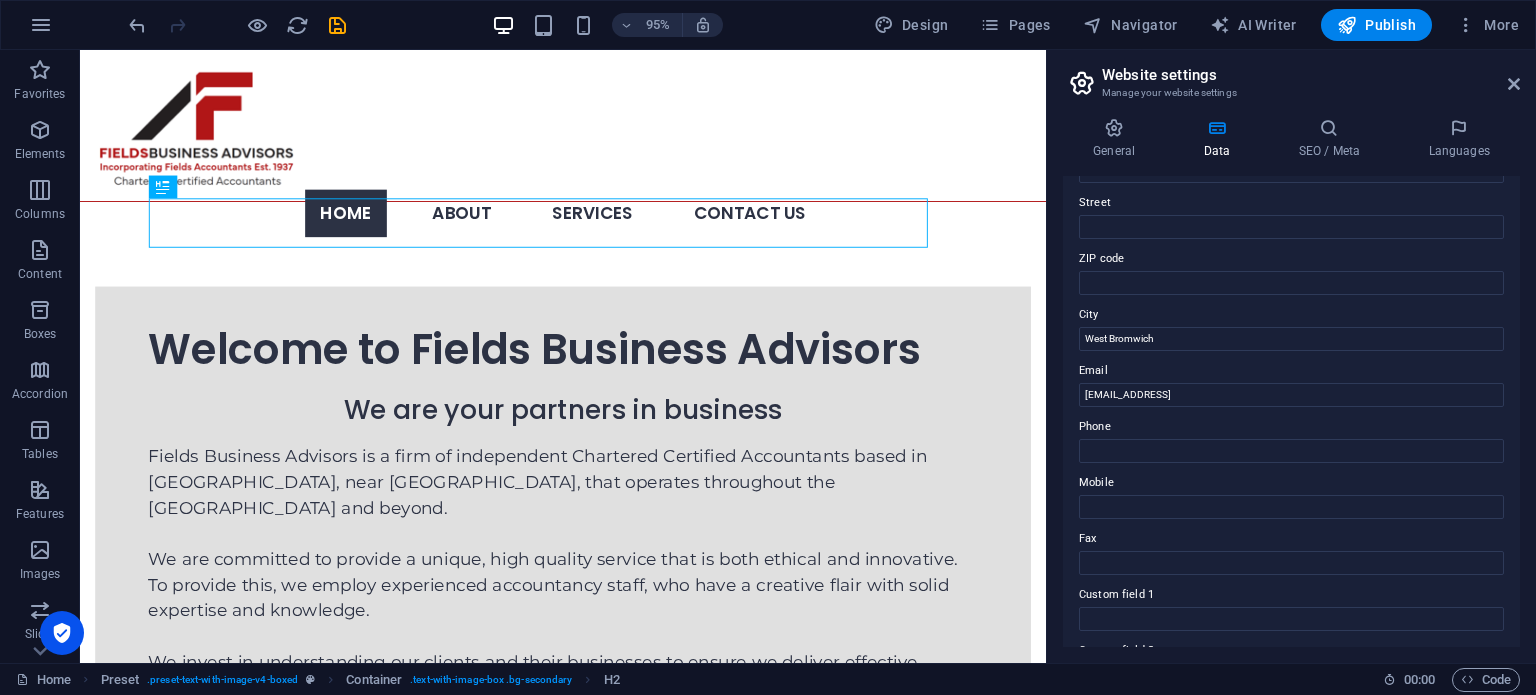 scroll, scrollTop: 254, scrollLeft: 0, axis: vertical 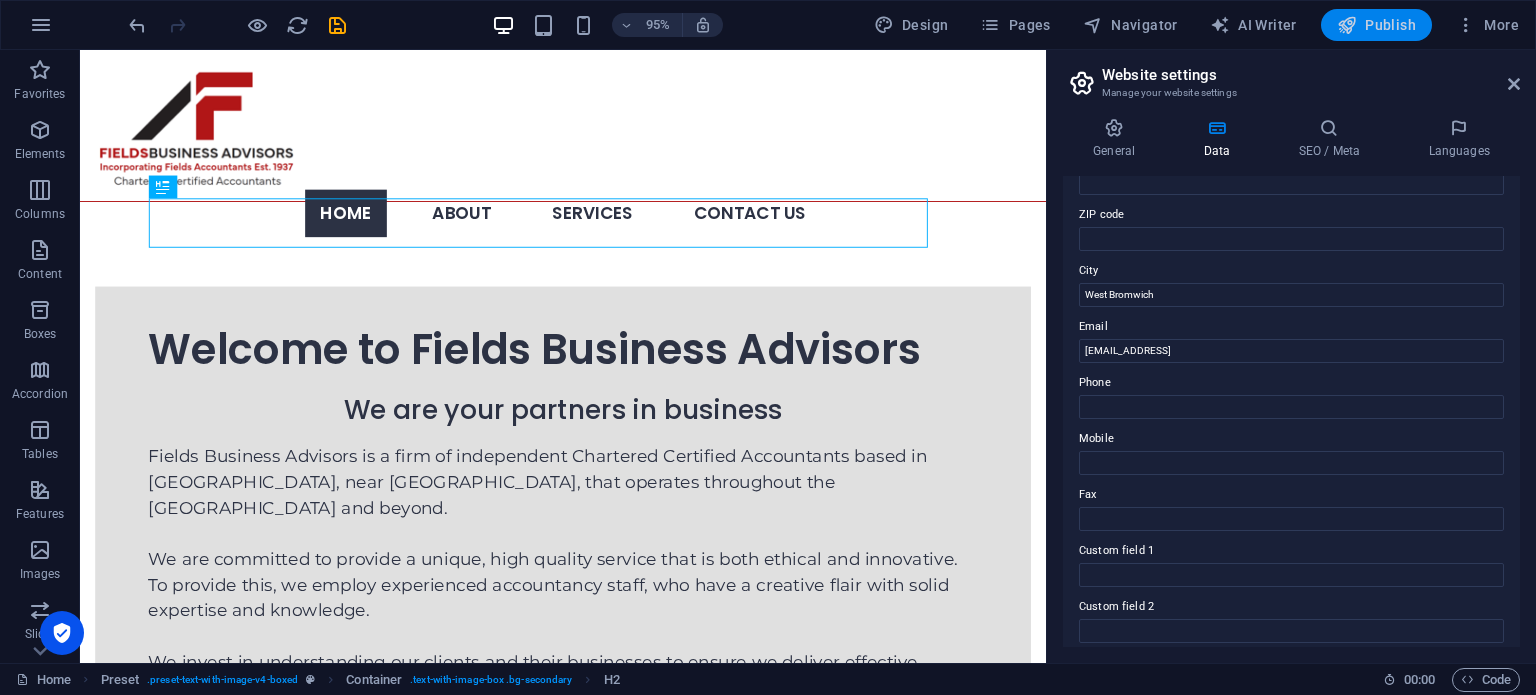 click at bounding box center [1347, 25] 